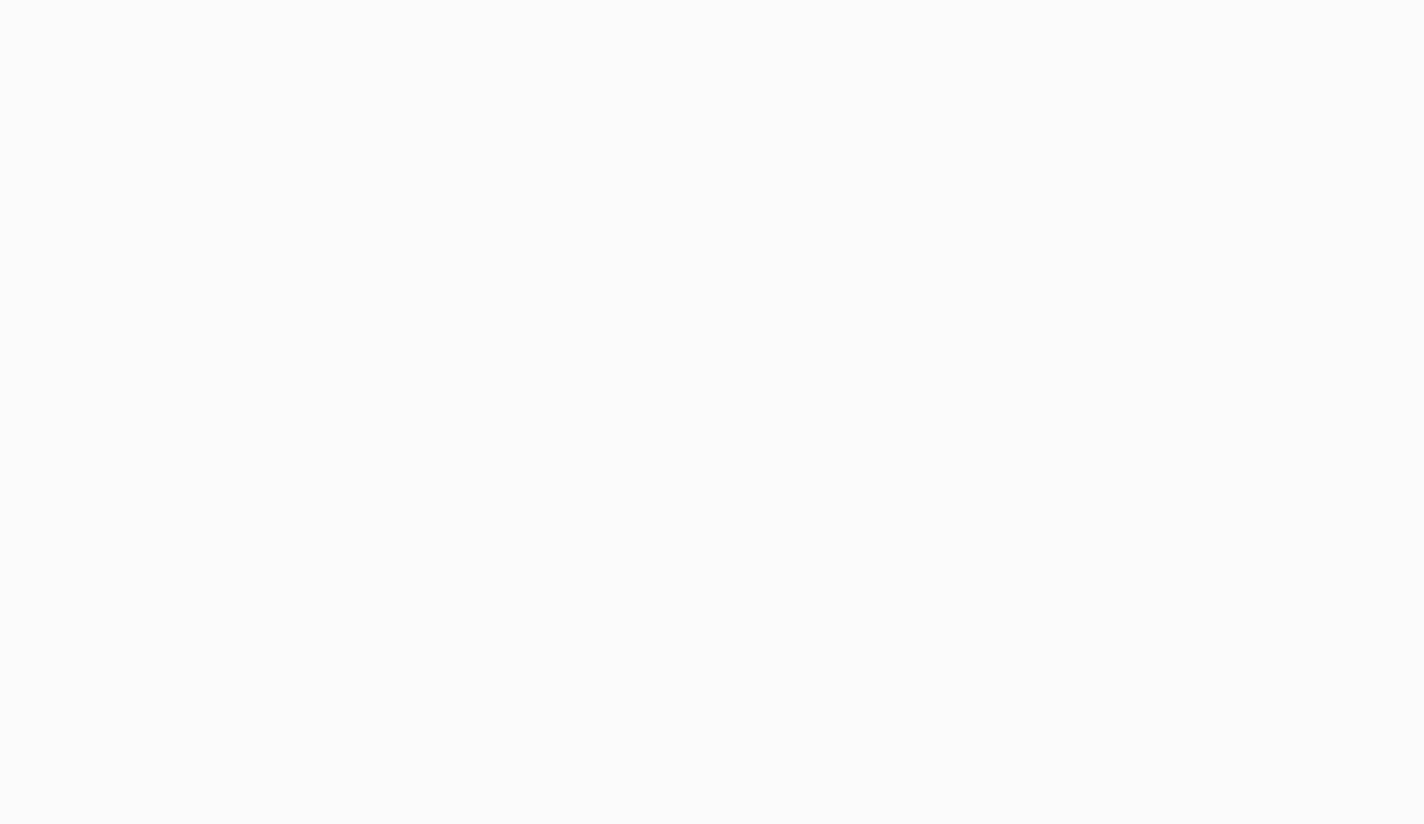 scroll, scrollTop: 0, scrollLeft: 0, axis: both 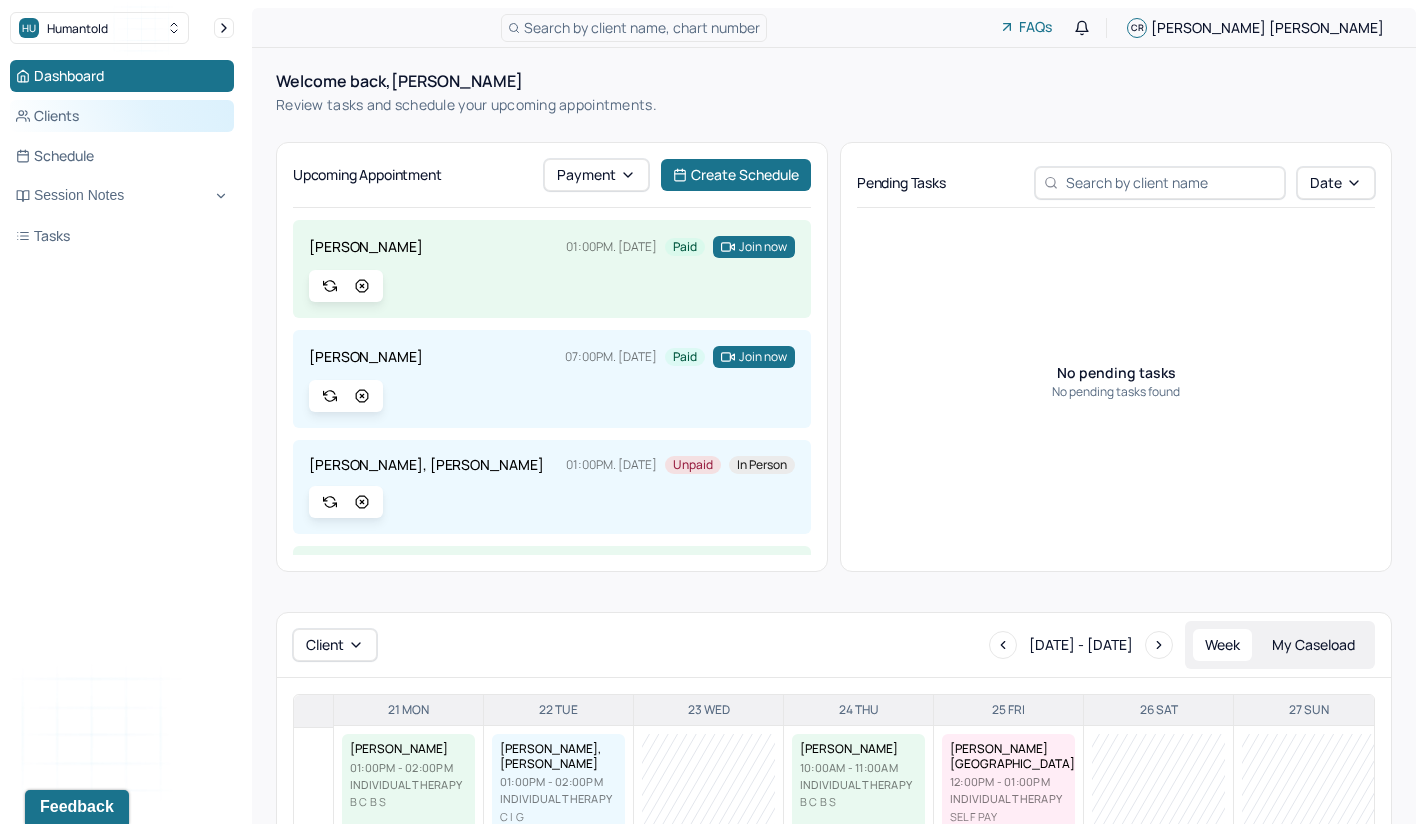 click on "Clients" at bounding box center (122, 116) 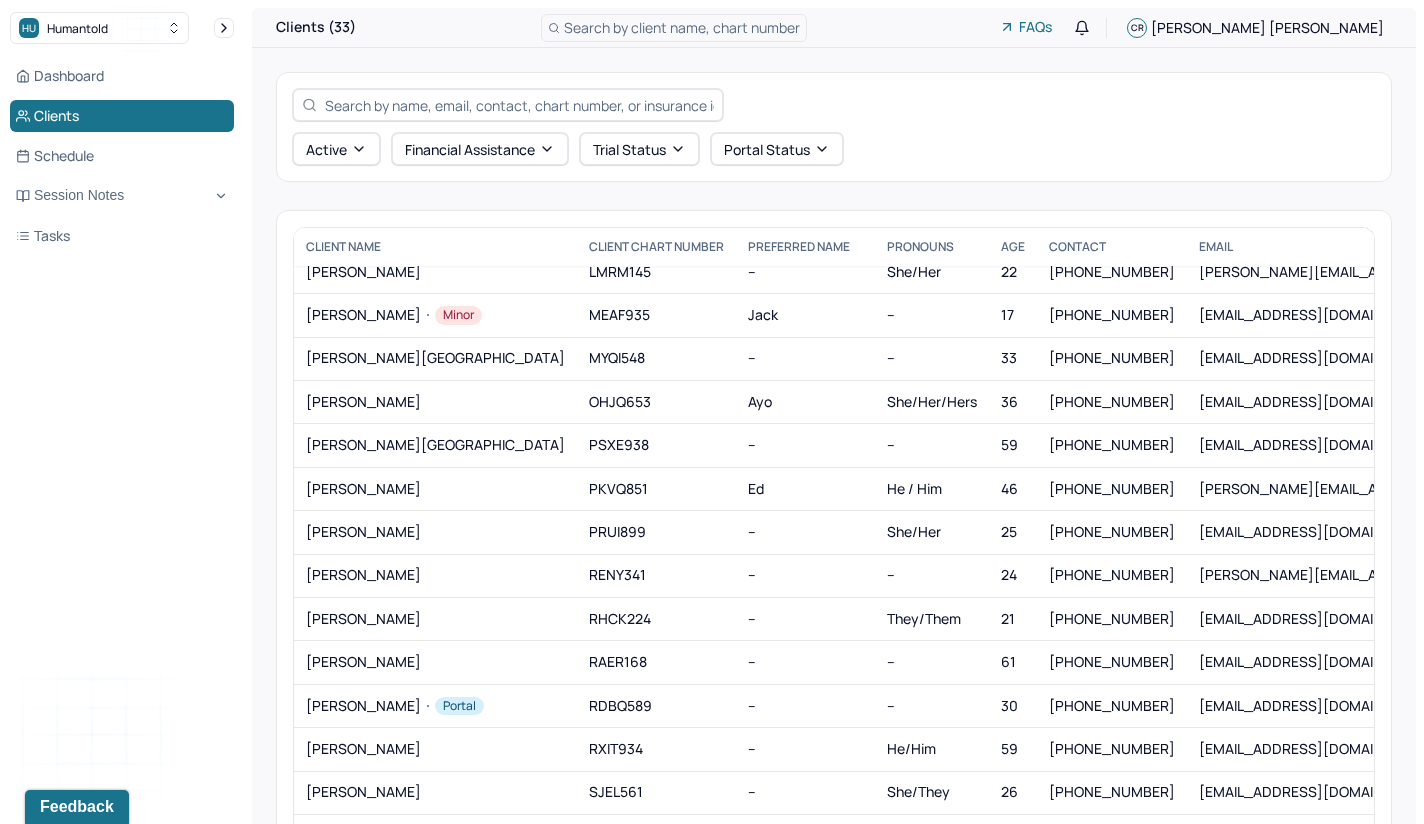 scroll, scrollTop: 624, scrollLeft: 0, axis: vertical 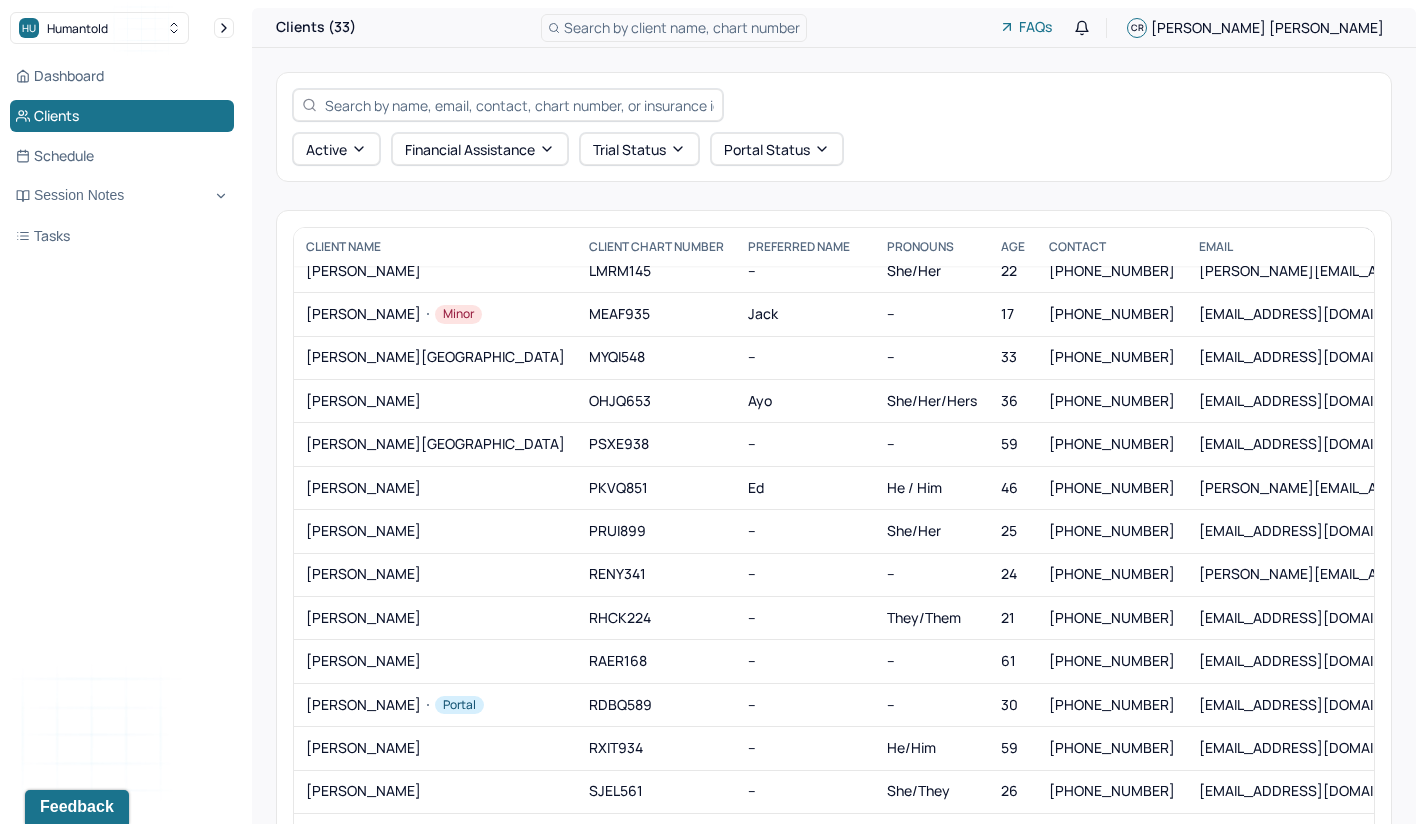 click on "[PERSON_NAME][GEOGRAPHIC_DATA]" at bounding box center [435, 97] 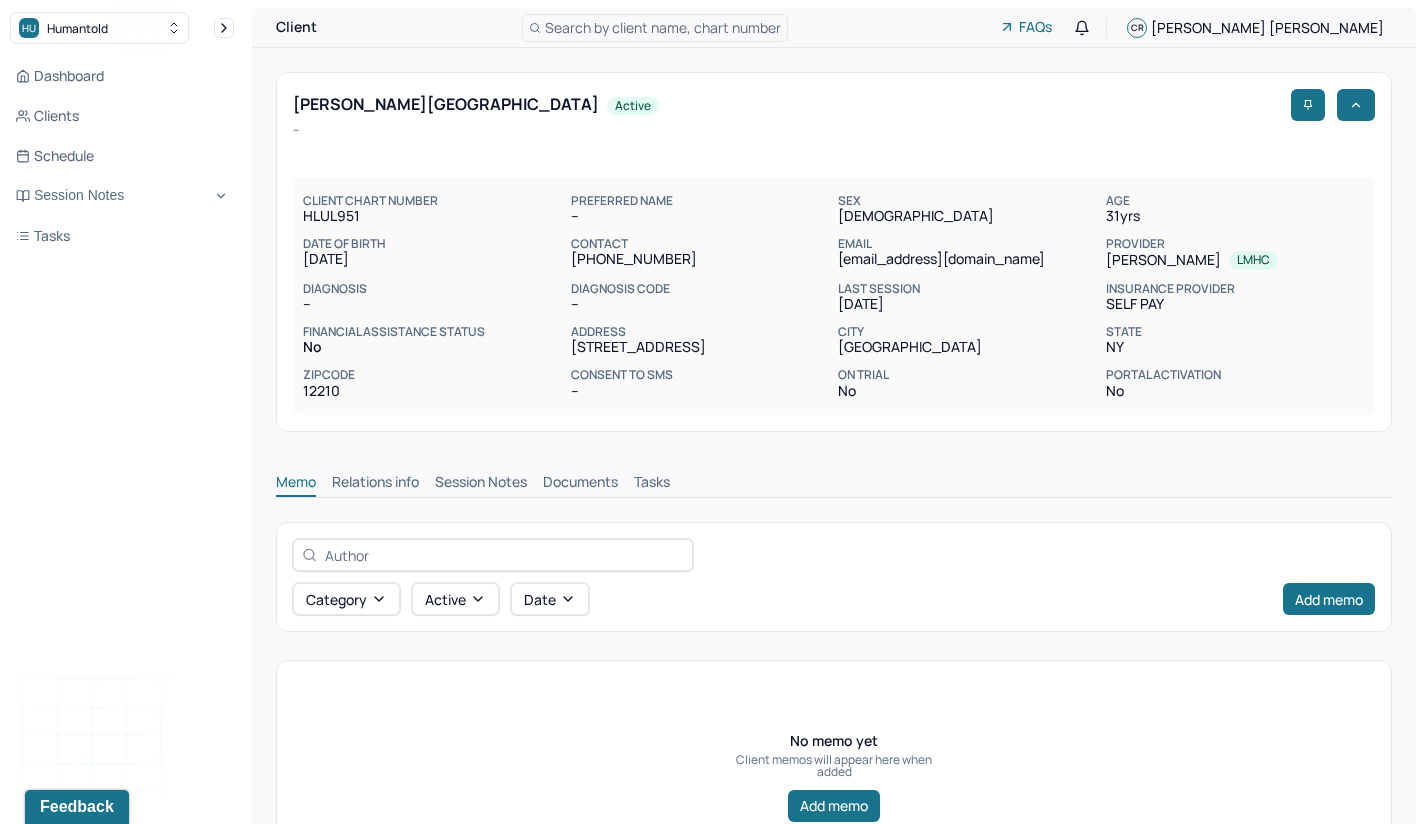 click on "Session Notes" at bounding box center (481, 484) 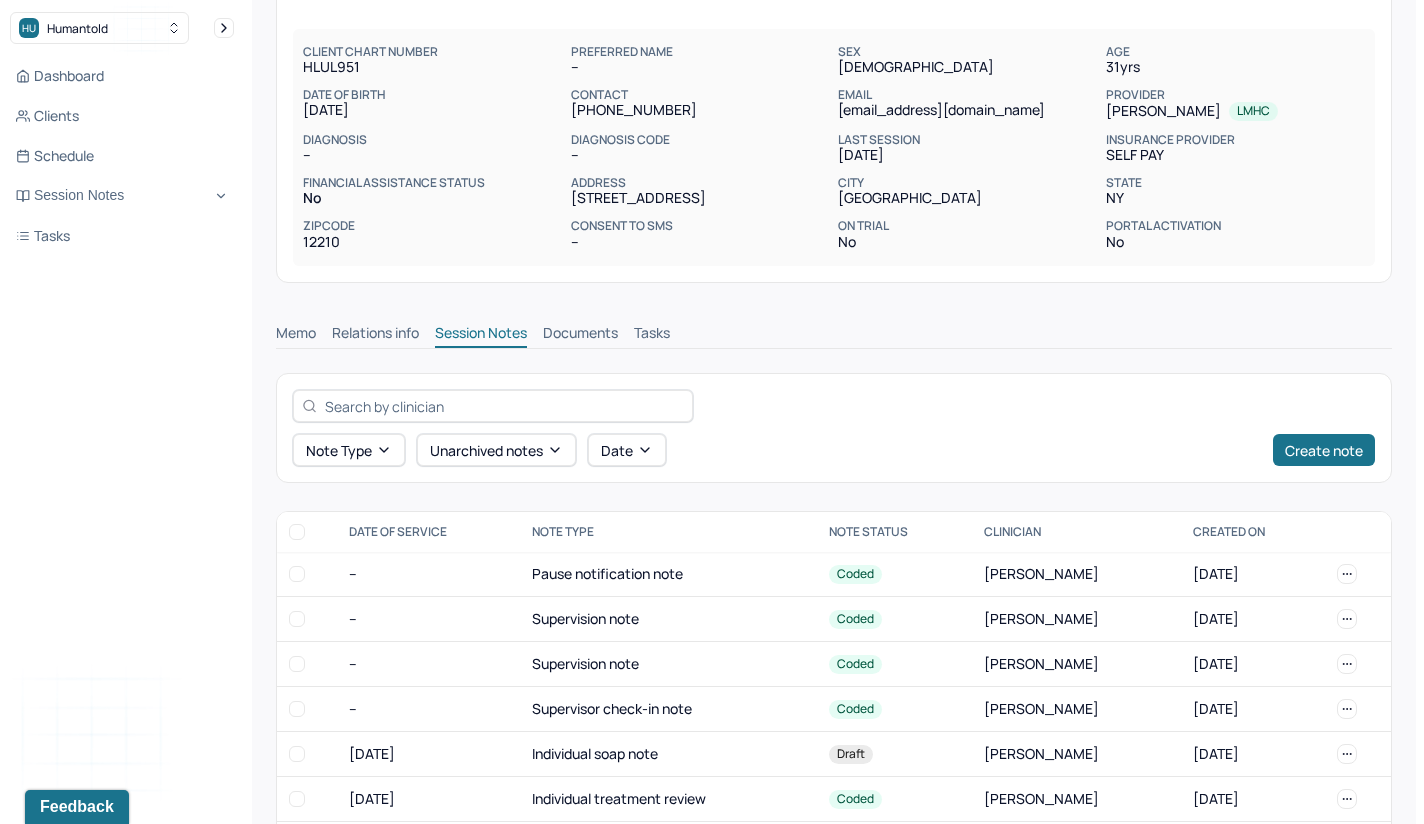 scroll, scrollTop: 396, scrollLeft: 0, axis: vertical 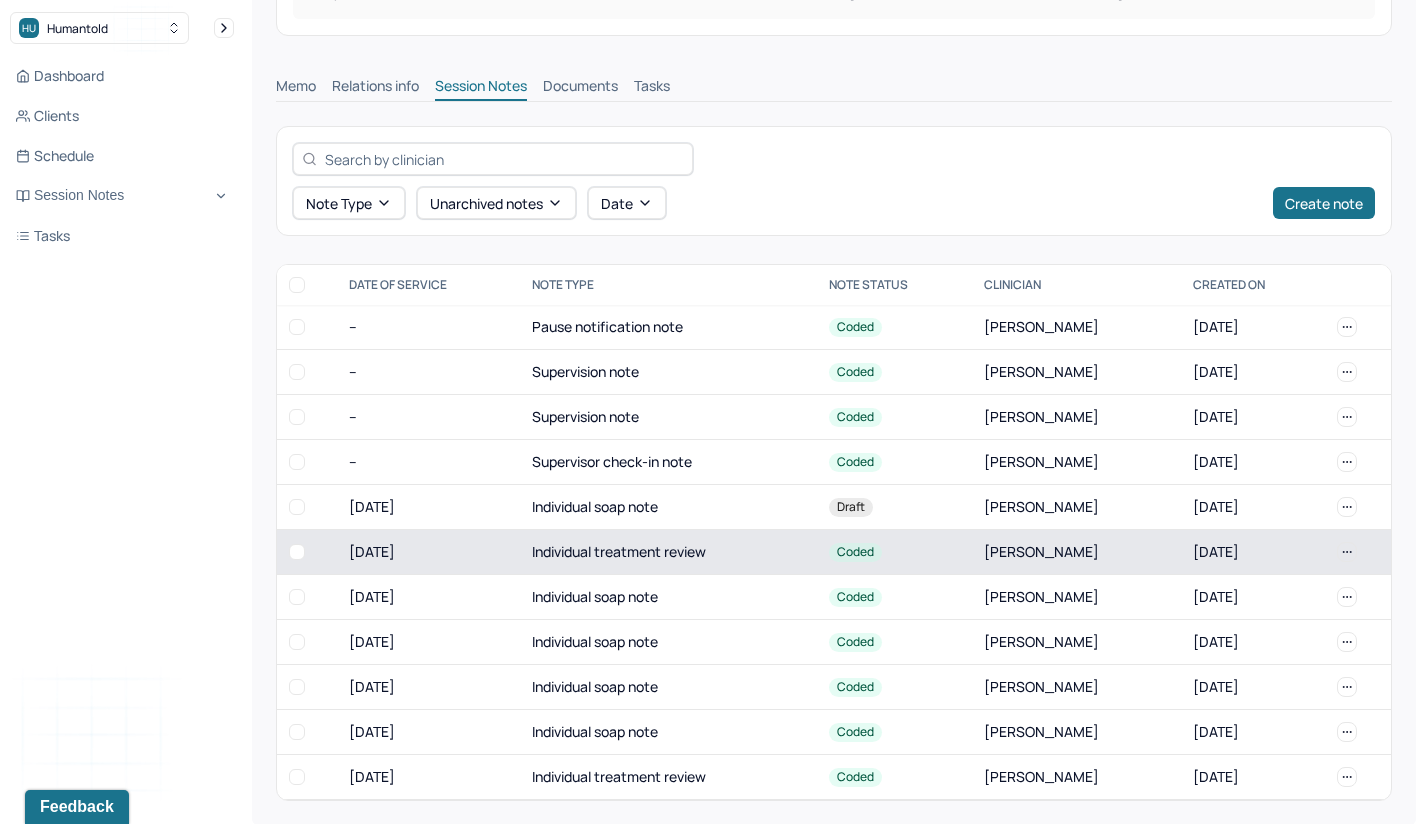 click on "Individual treatment review" at bounding box center (668, 552) 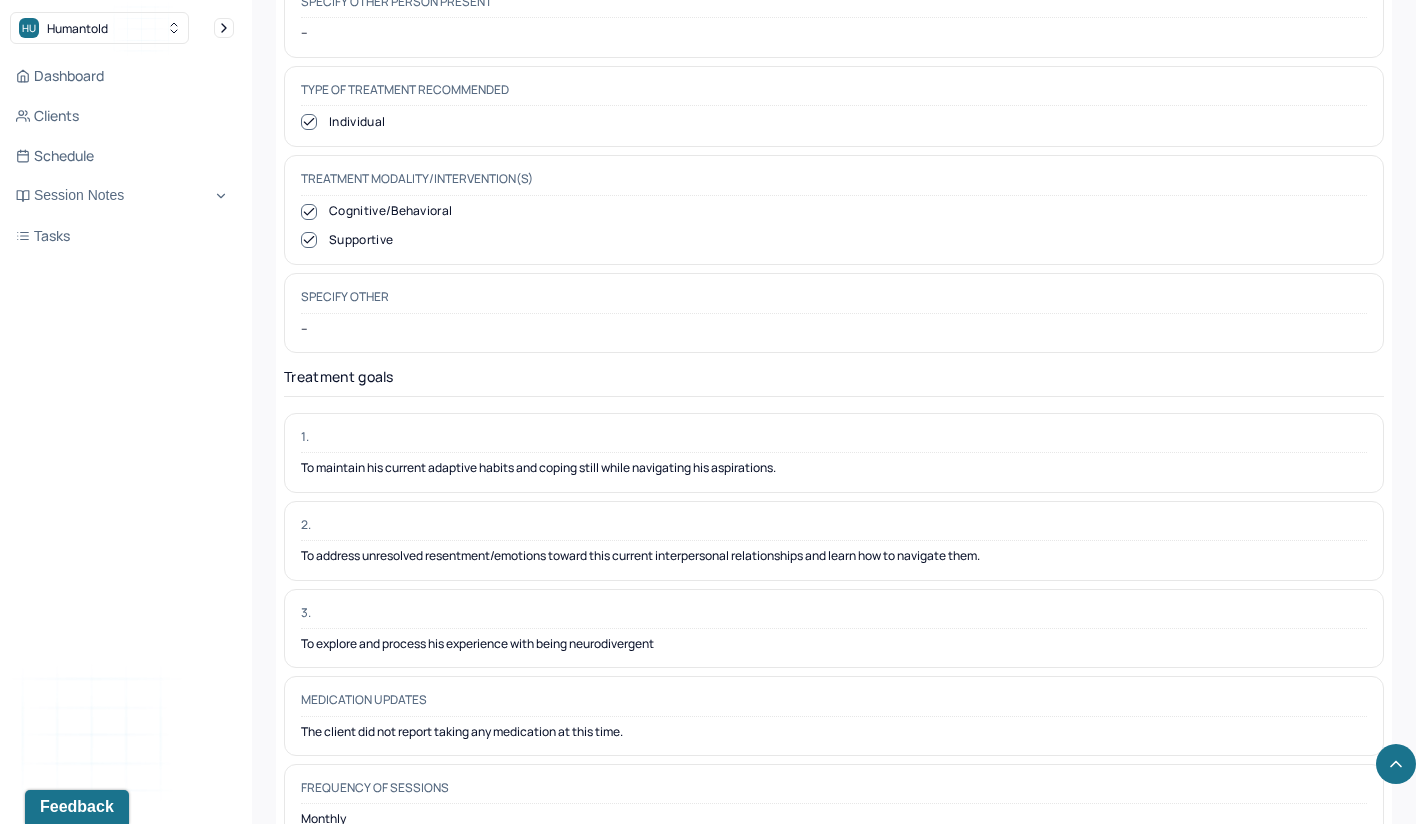 scroll, scrollTop: 4995, scrollLeft: 0, axis: vertical 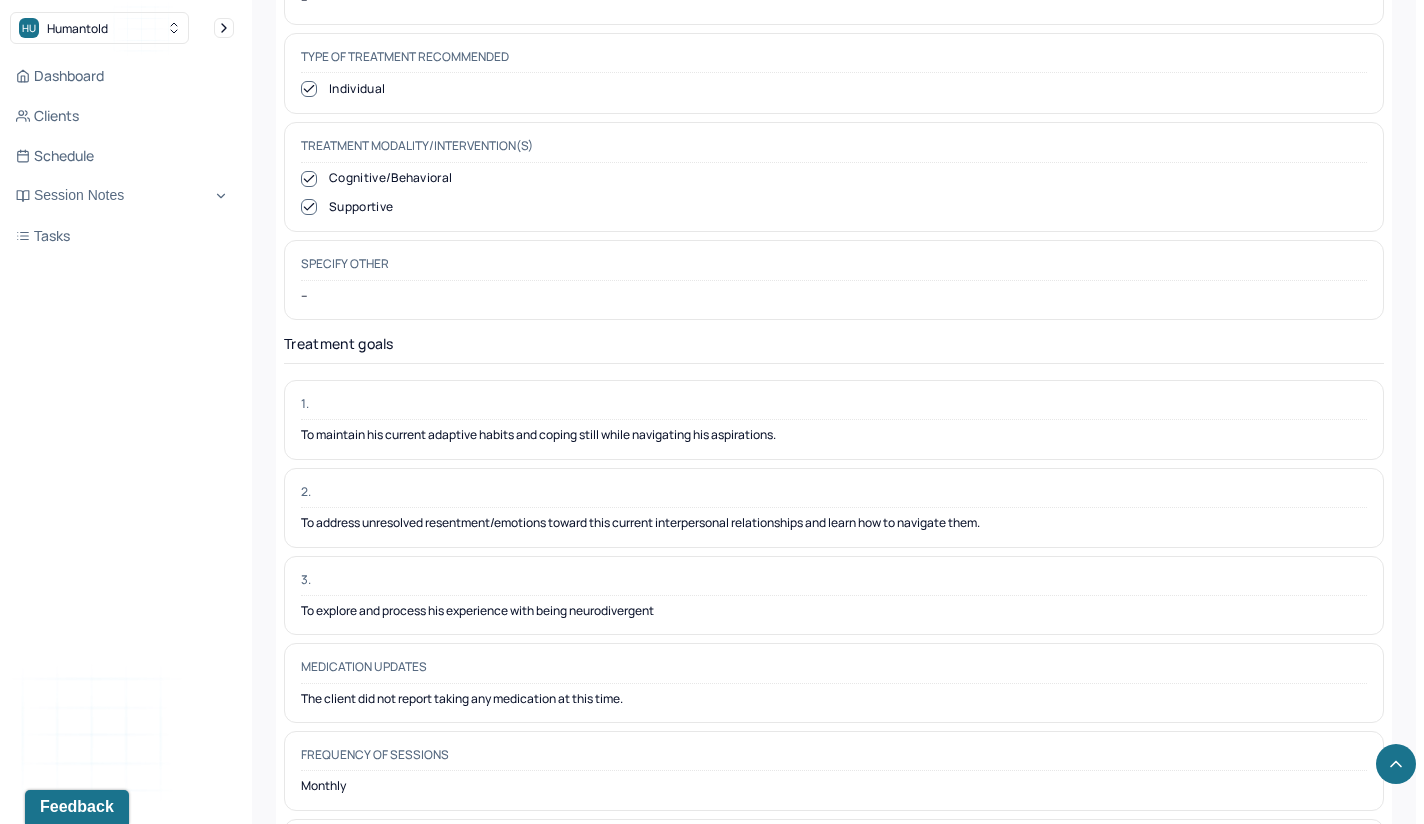click on "To maintain his current adaptive habits and coping still while navigating his aspirations." at bounding box center (834, 435) 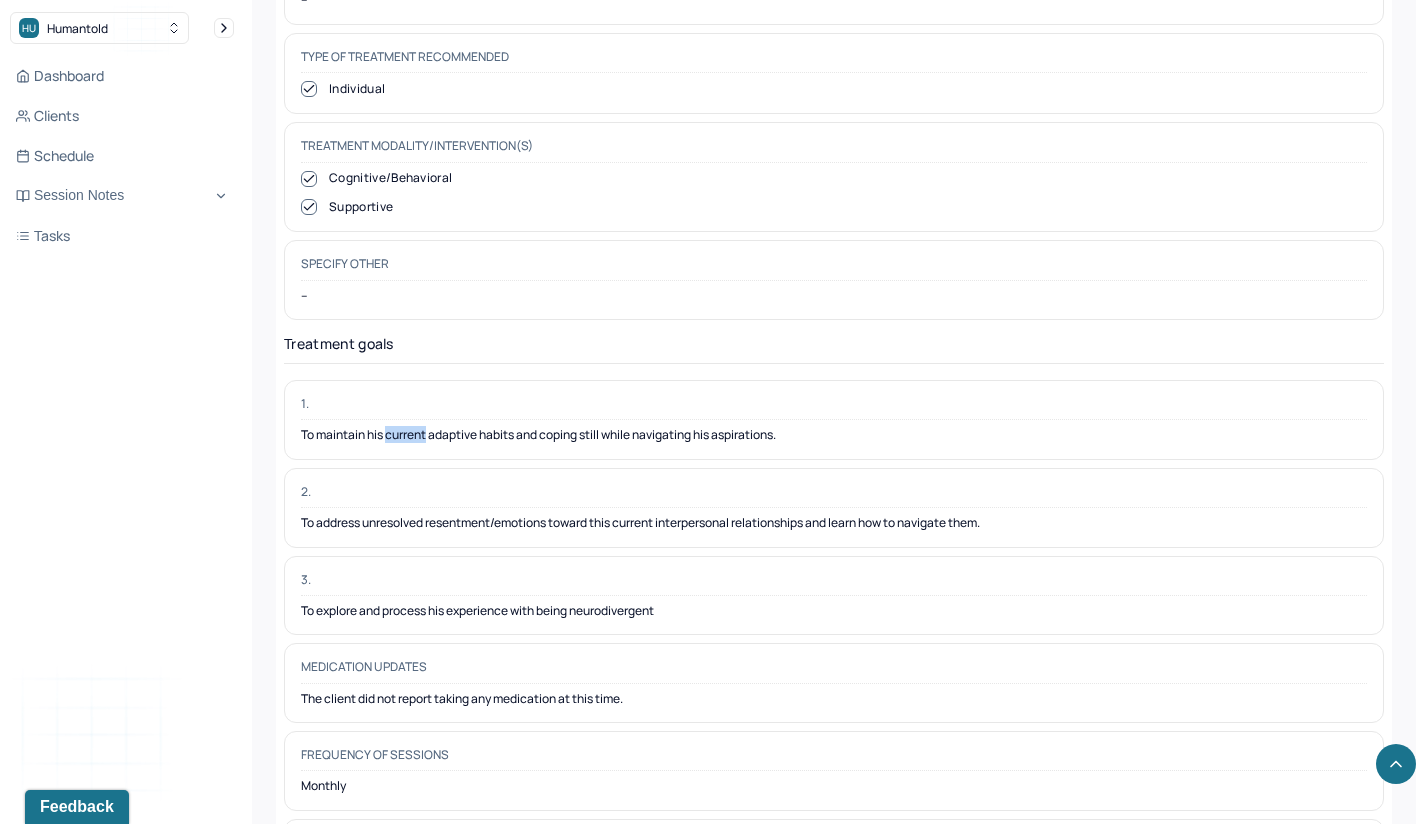 click on "To maintain his current adaptive habits and coping still while navigating his aspirations." at bounding box center (834, 435) 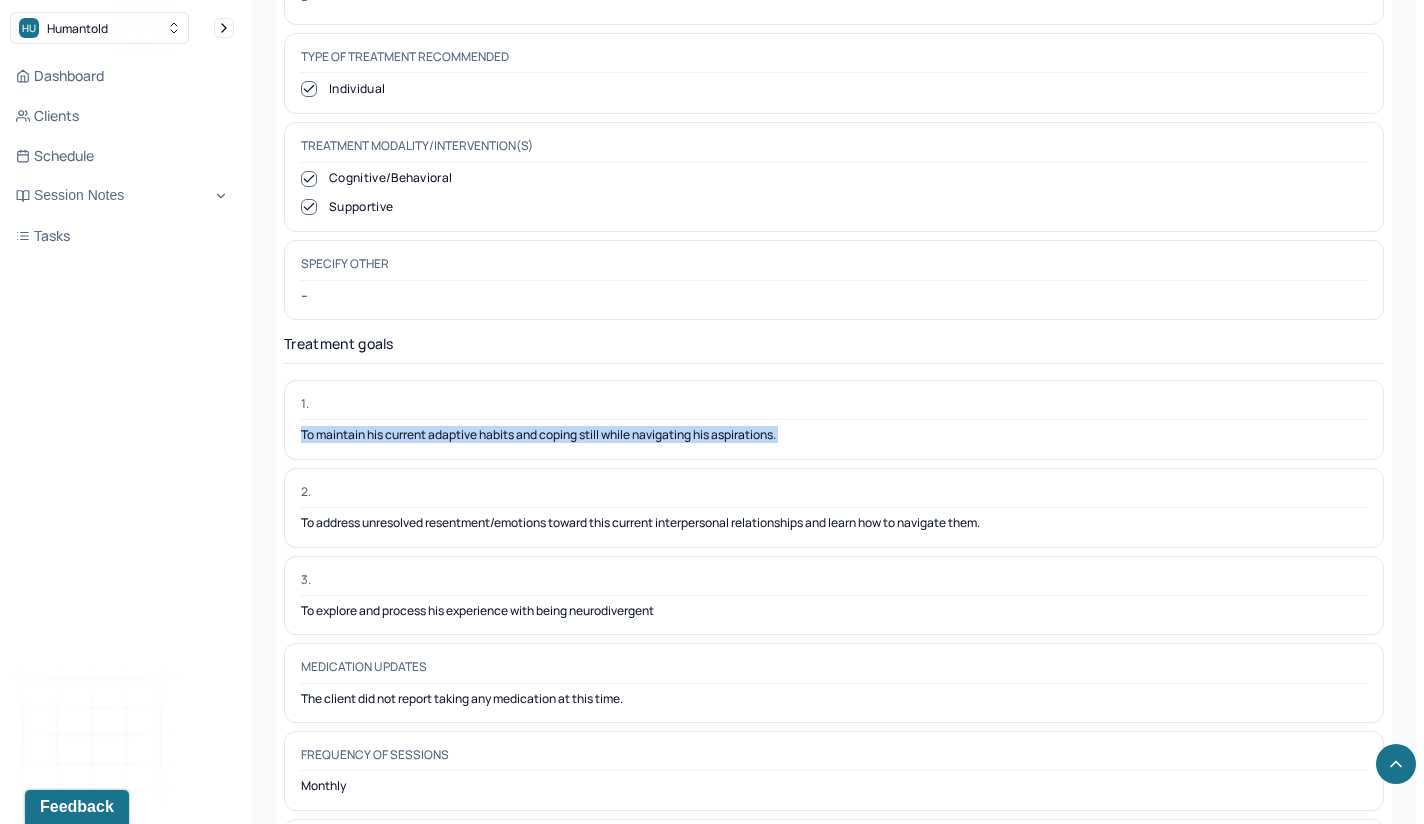 click on "To maintain his current adaptive habits and coping still while navigating his aspirations." at bounding box center (834, 435) 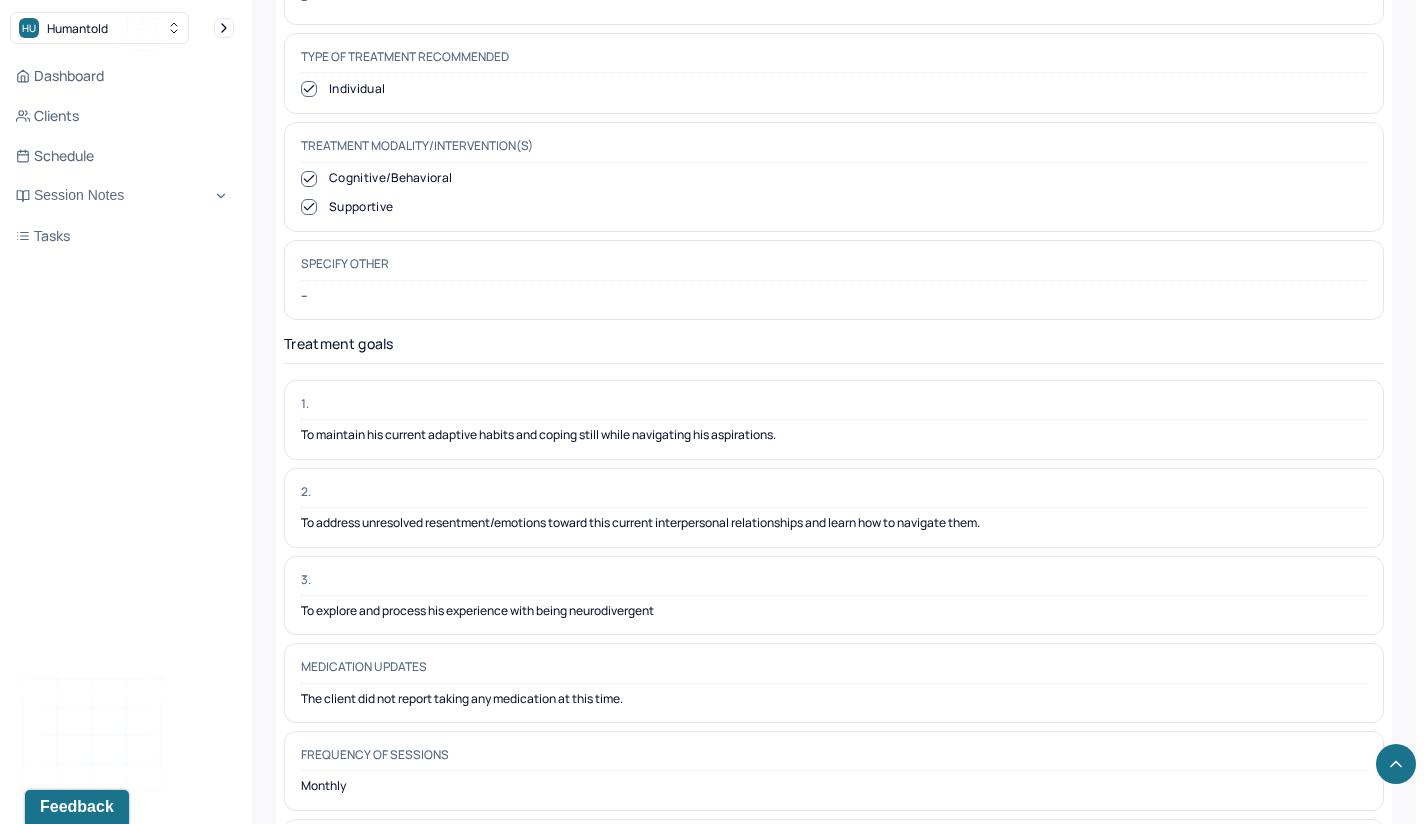 click on "2." at bounding box center [834, 496] 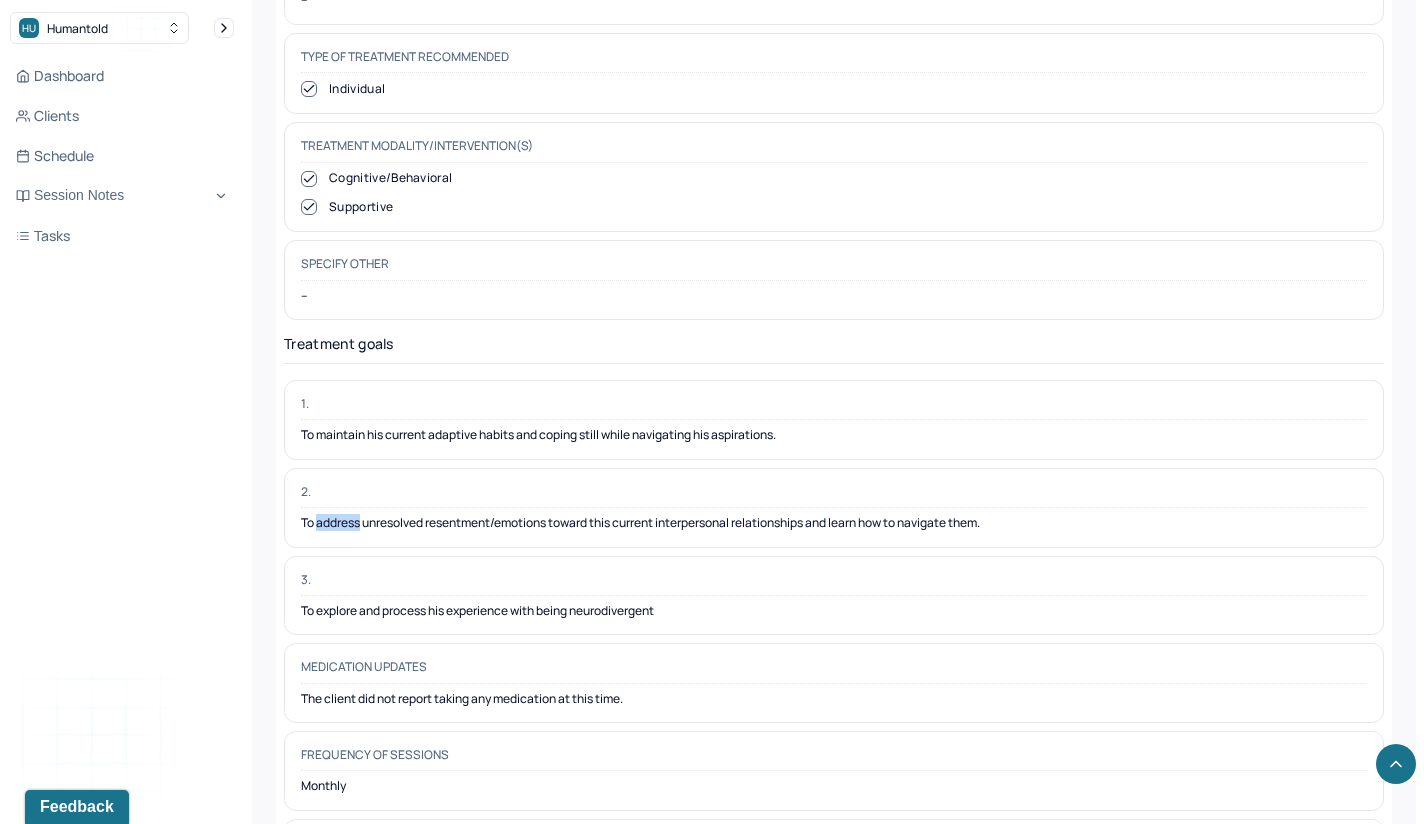 click on "To address unresolved resentment/emotions toward this current interpersonal relationships and learn how to navigate them." at bounding box center [834, 523] 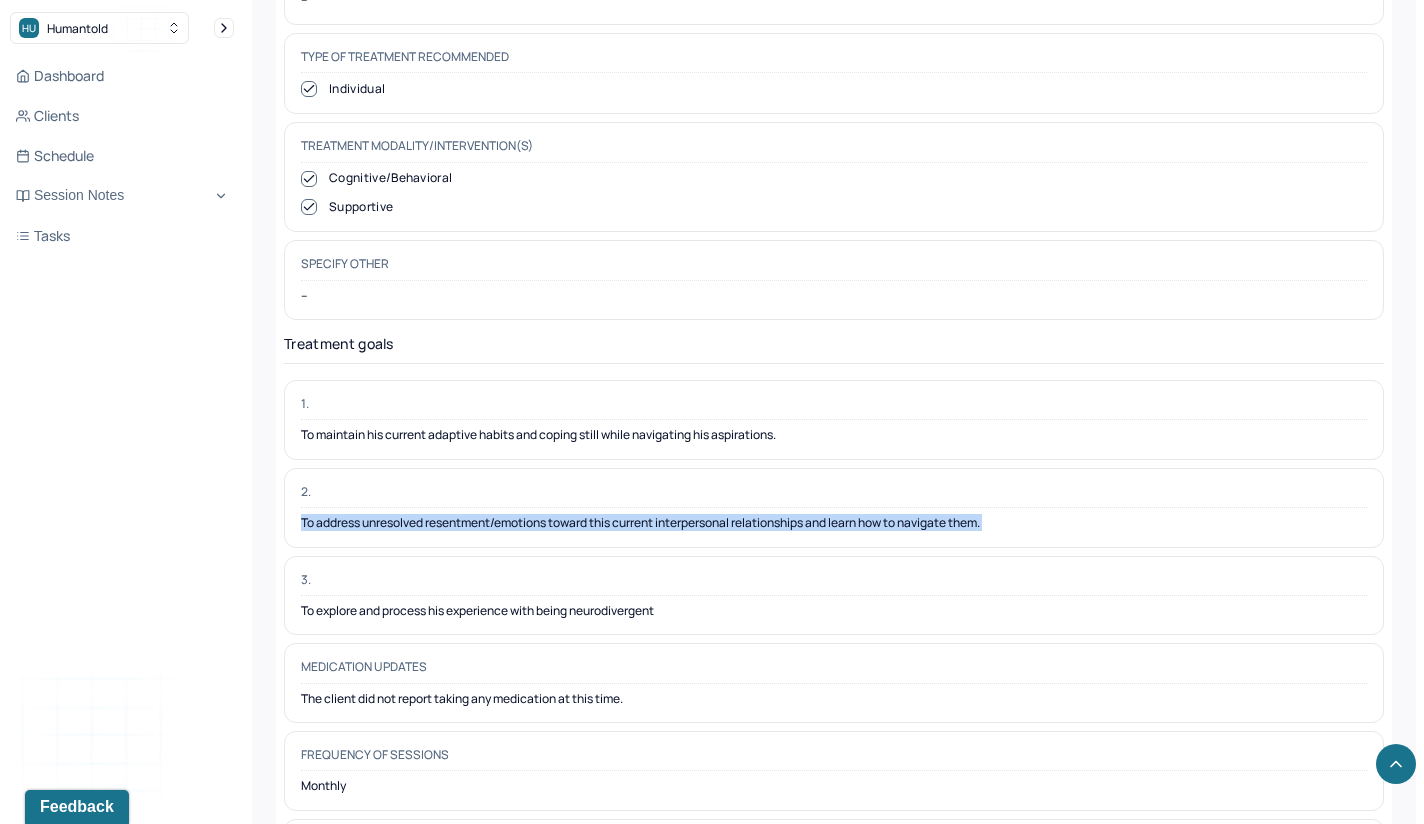 click on "To address unresolved resentment/emotions toward this current interpersonal relationships and learn how to navigate them." at bounding box center [834, 523] 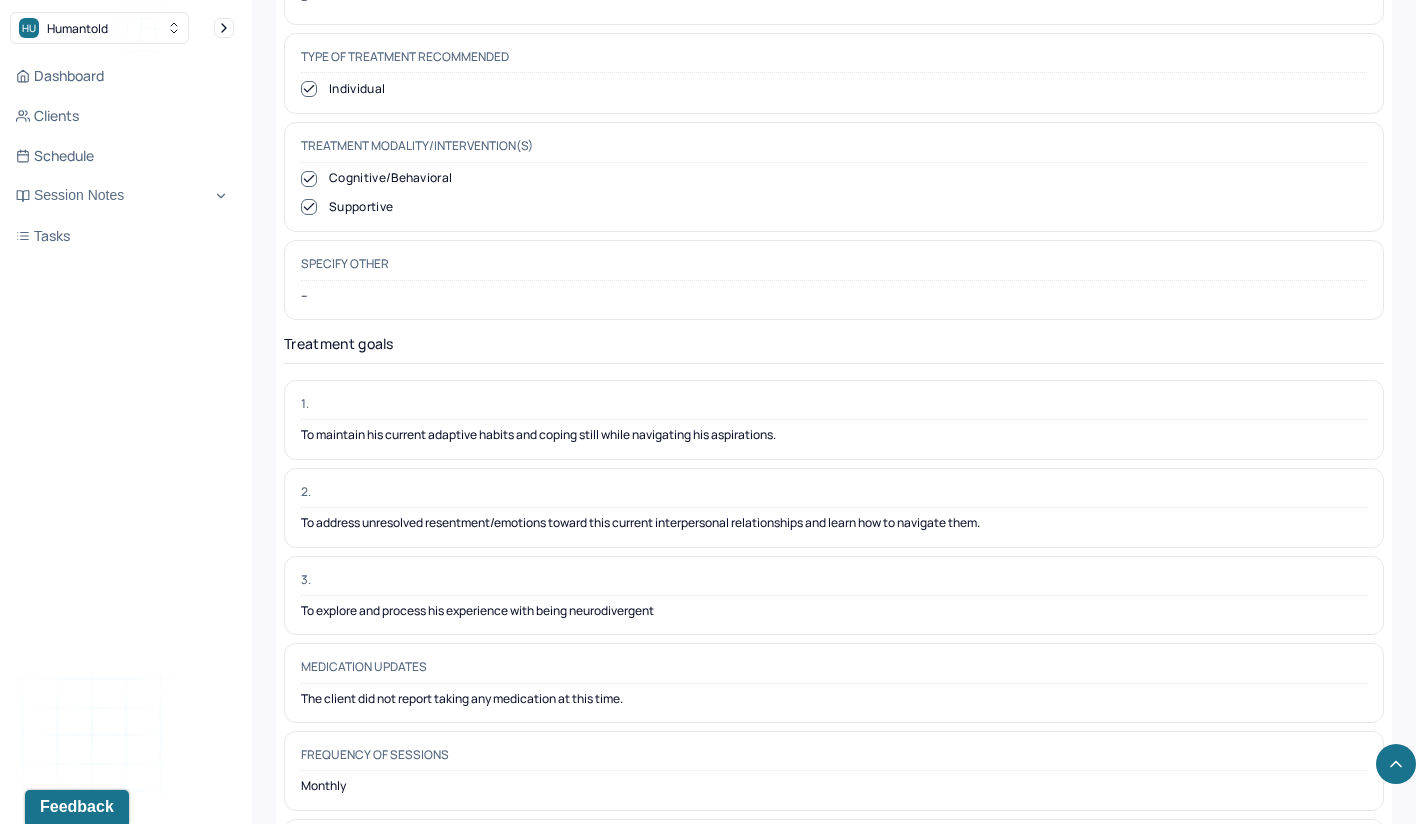 click on "To explore and process his experience with being neurodivergent" at bounding box center (834, 611) 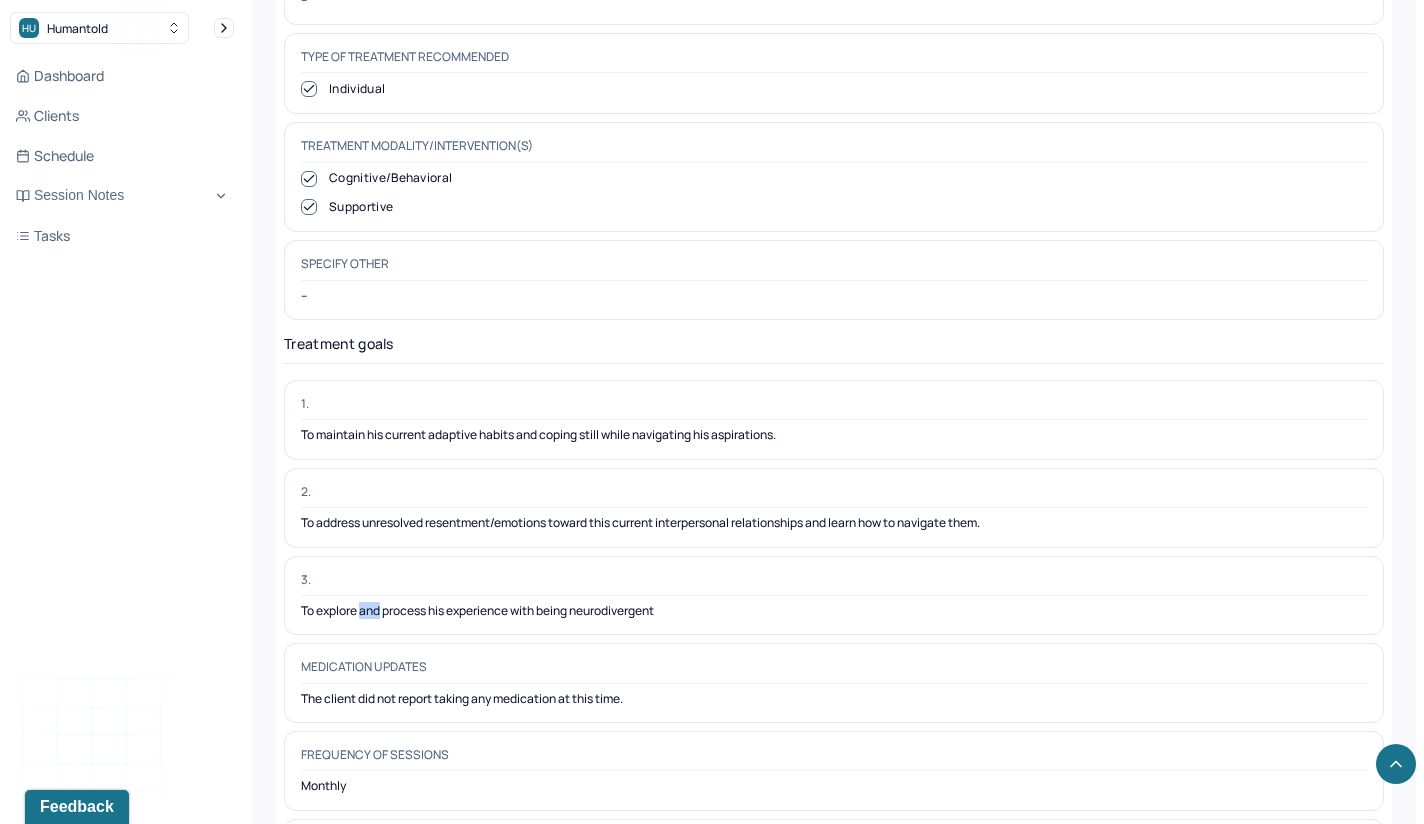 click on "To explore and process his experience with being neurodivergent" at bounding box center [834, 611] 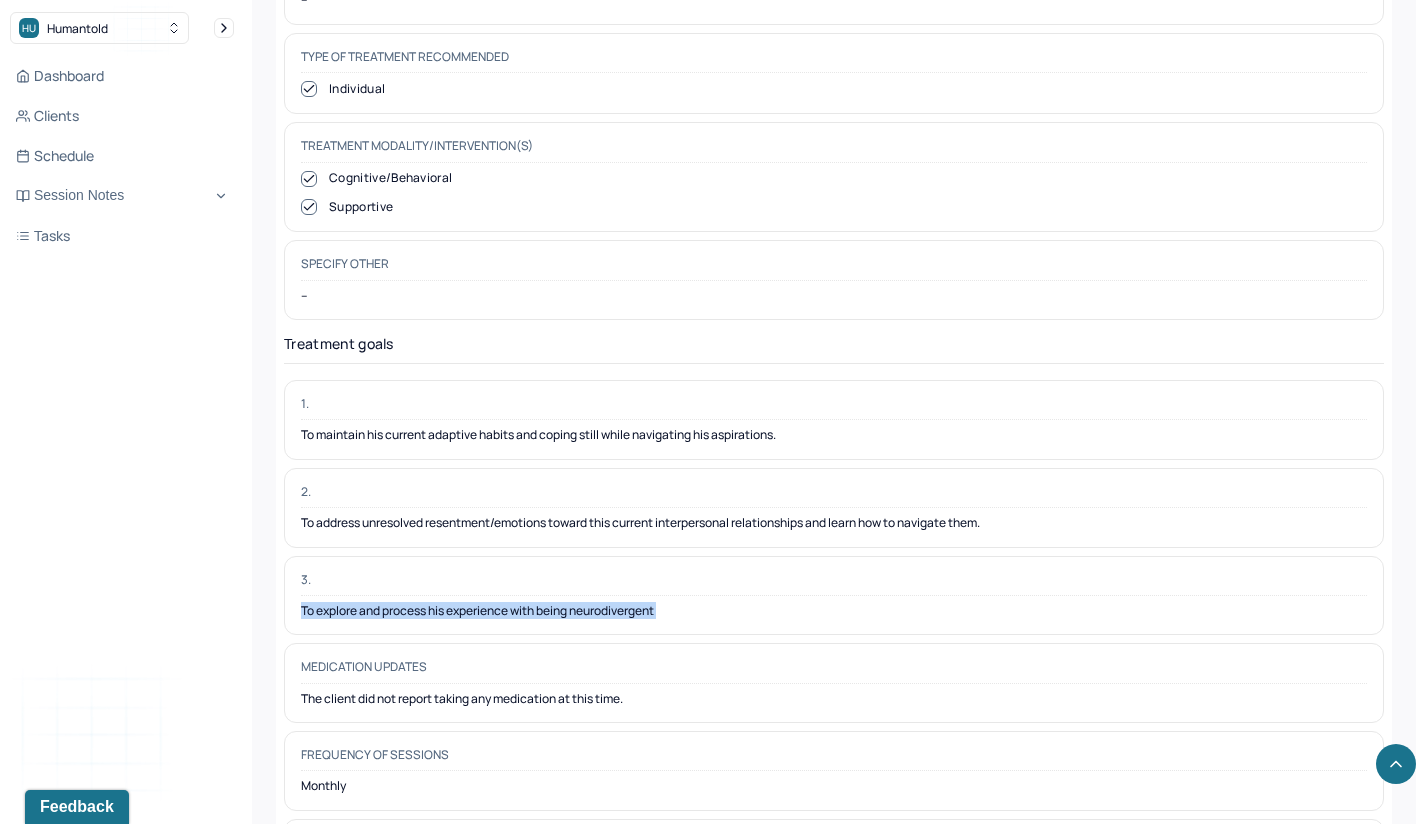 click on "To explore and process his experience with being neurodivergent" at bounding box center [834, 611] 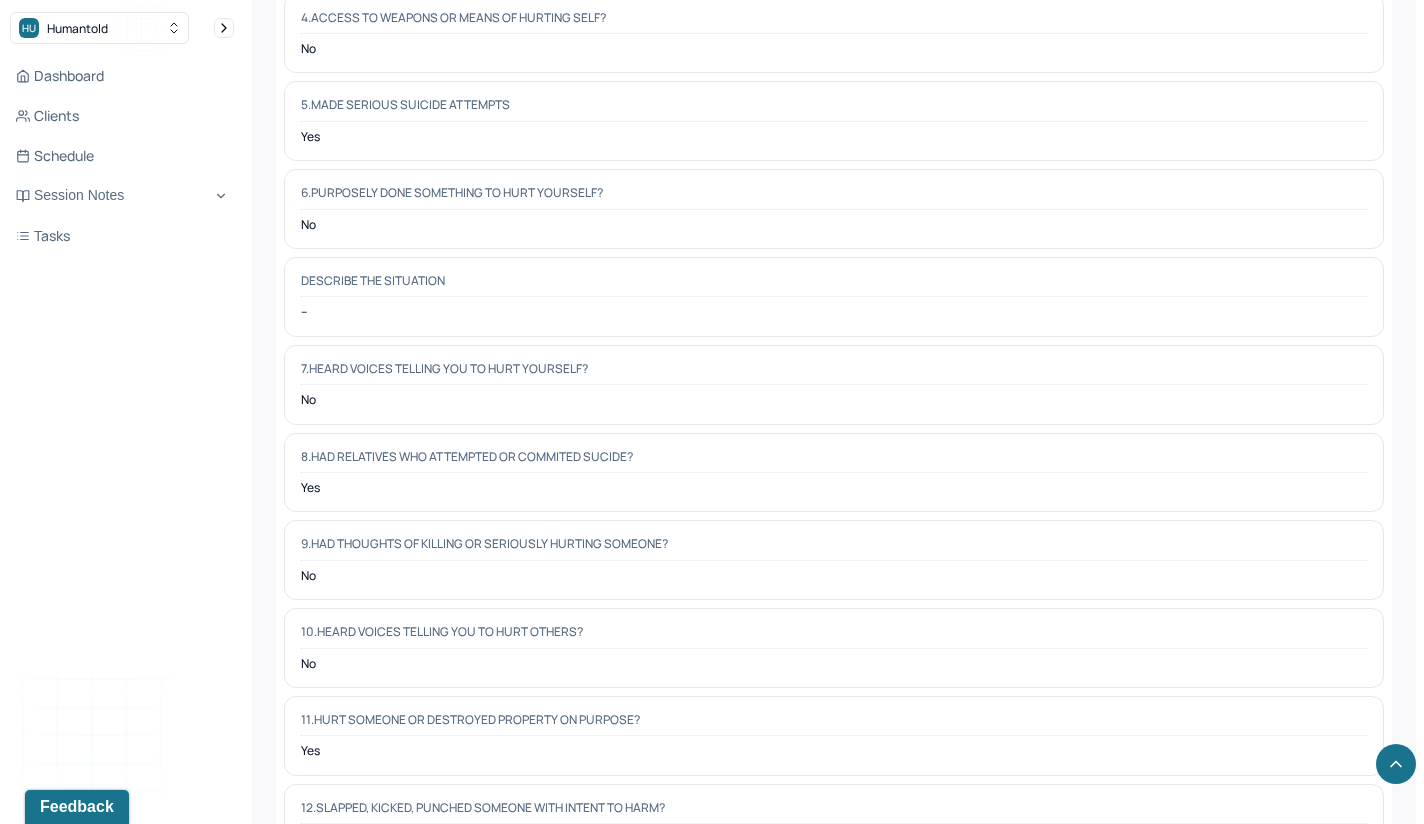 scroll, scrollTop: 2566, scrollLeft: 0, axis: vertical 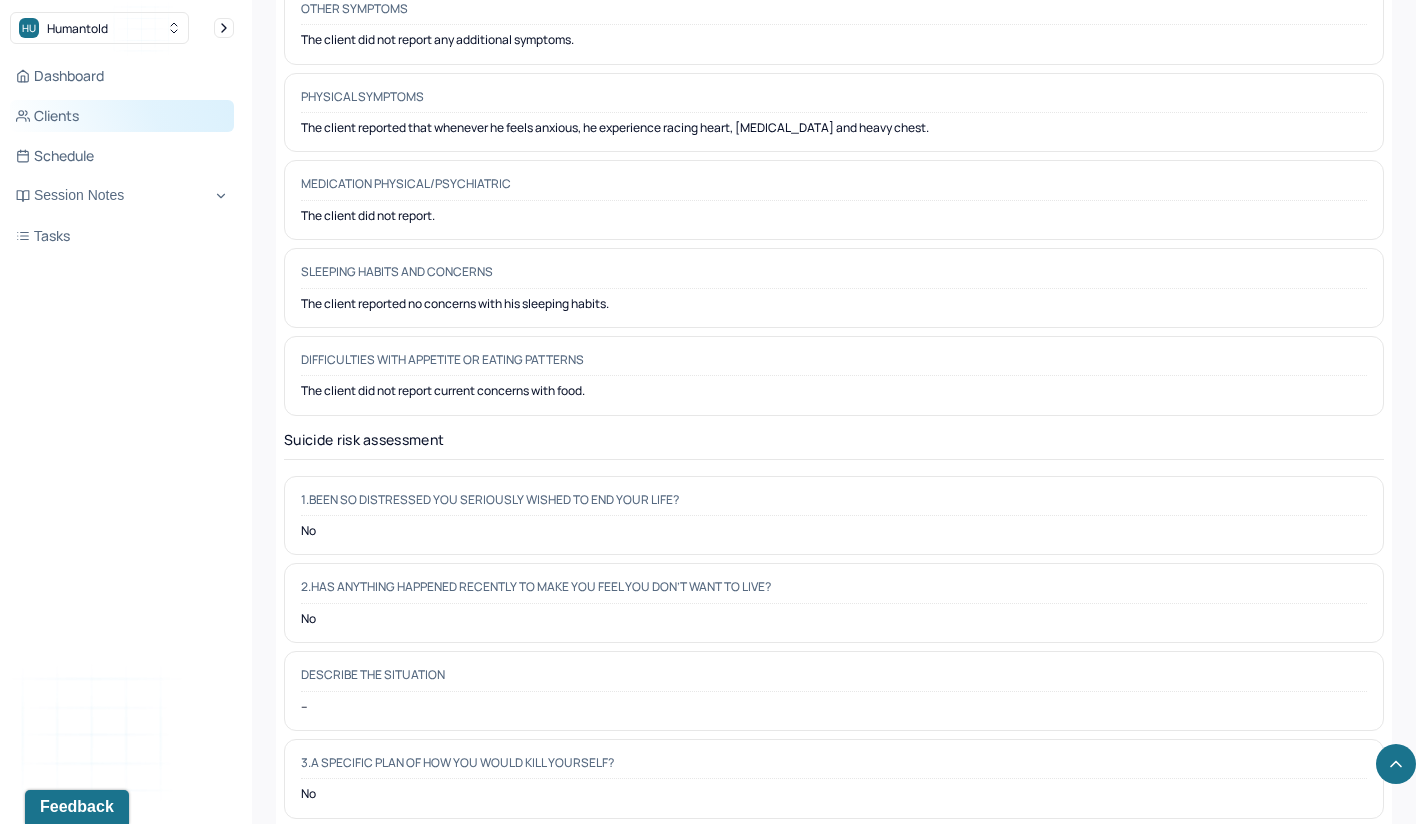 click on "Clients" at bounding box center (122, 116) 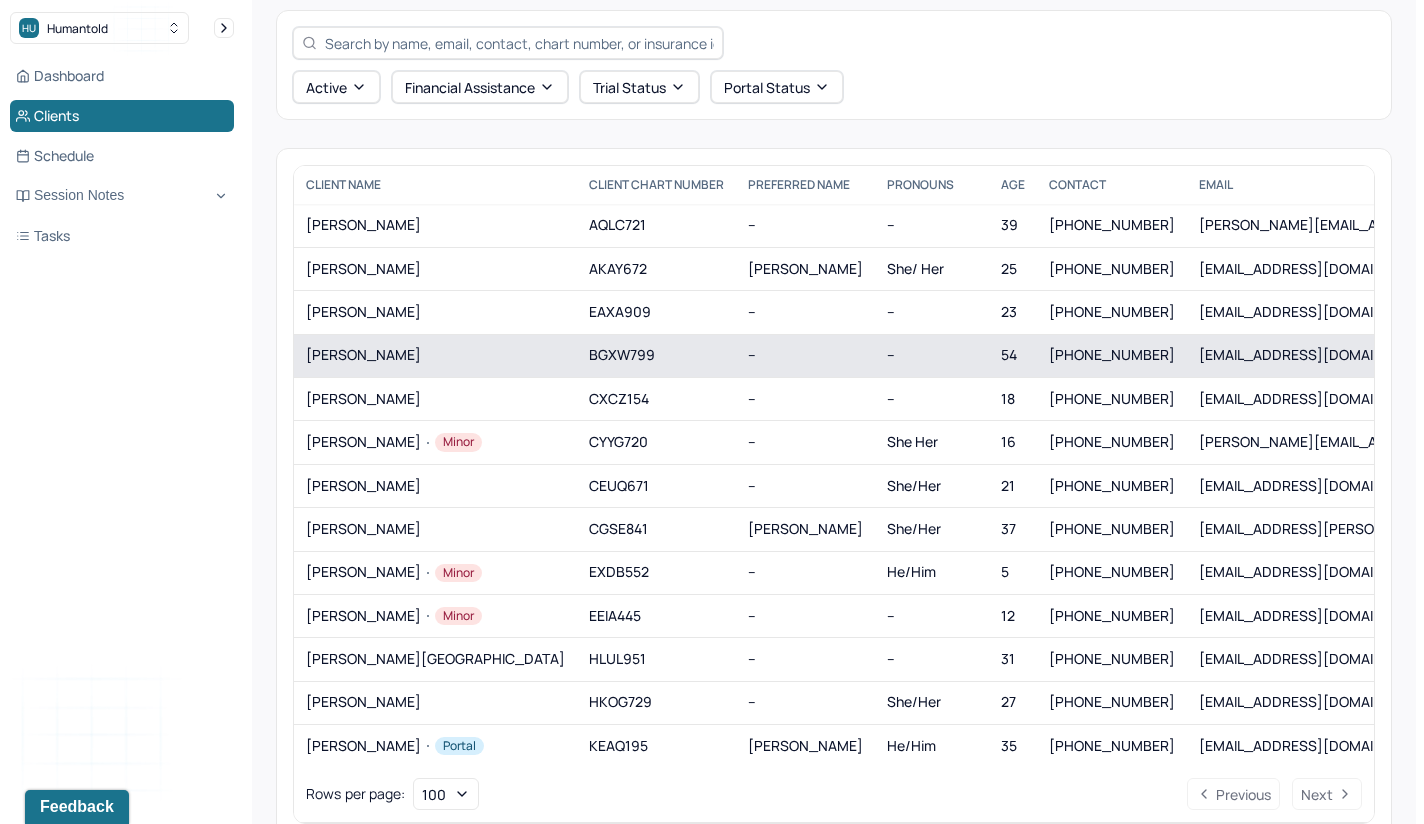 scroll, scrollTop: 56, scrollLeft: 0, axis: vertical 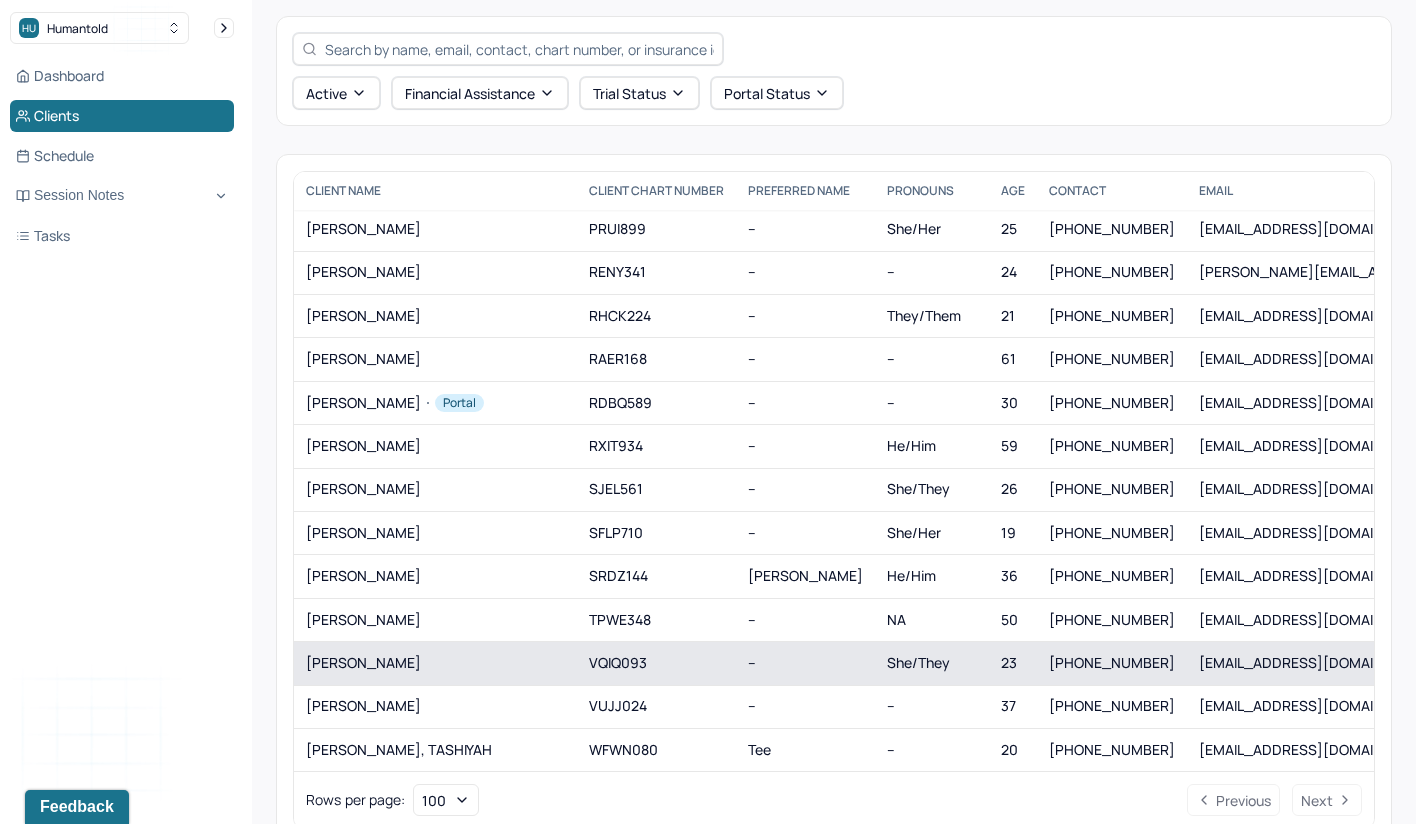 click on "[PERSON_NAME]" at bounding box center [435, 663] 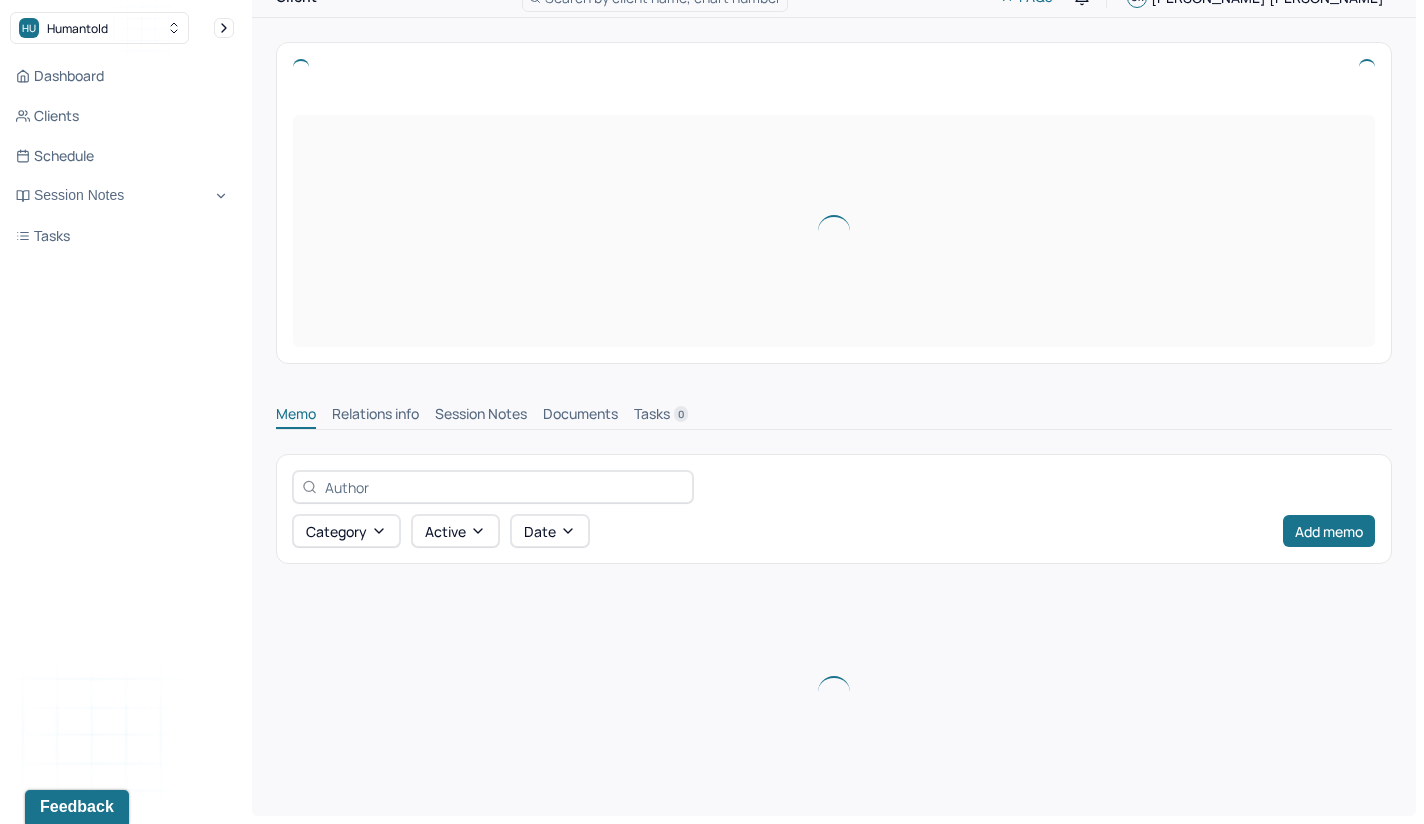 scroll, scrollTop: 0, scrollLeft: 0, axis: both 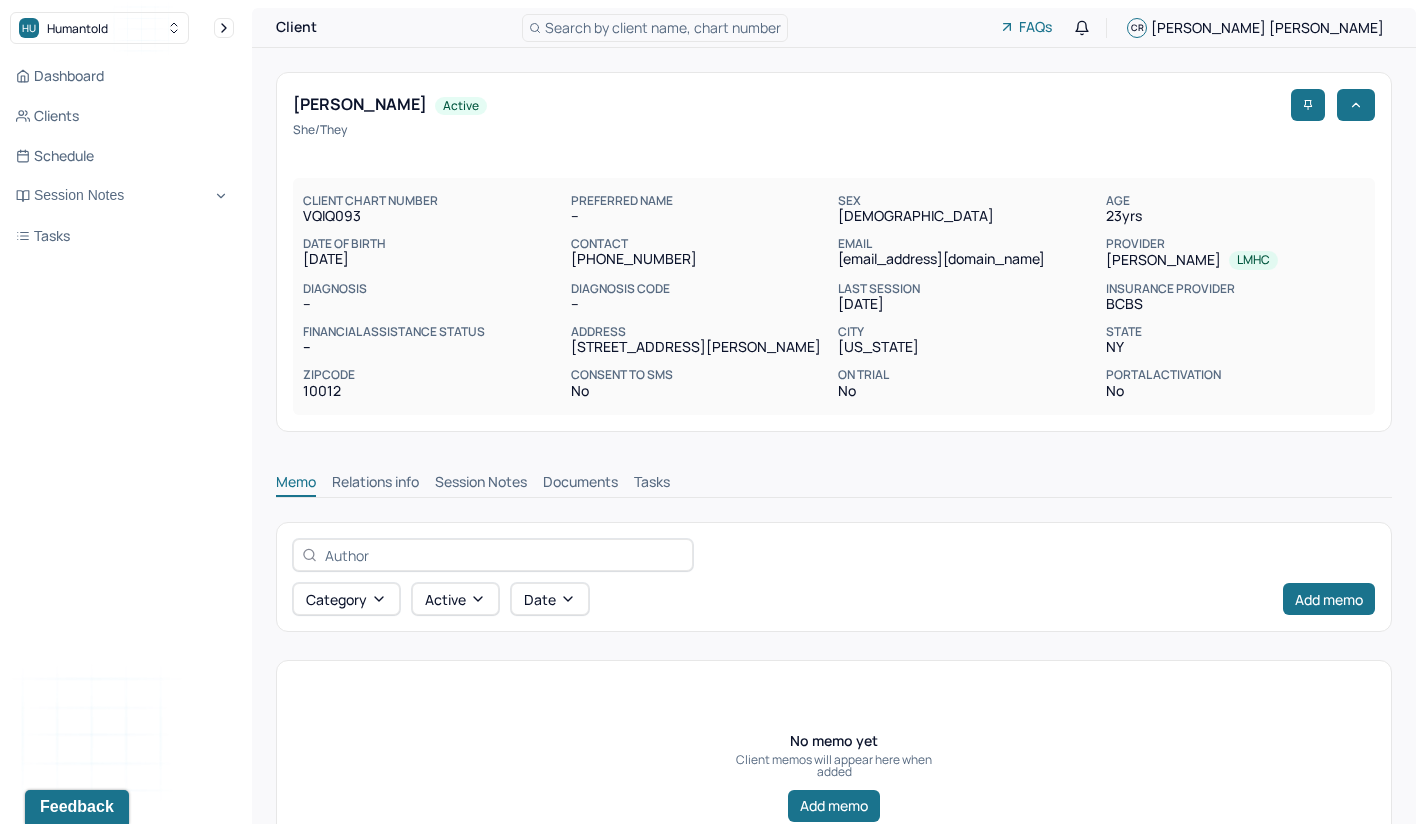 click on "Session Notes" at bounding box center (481, 484) 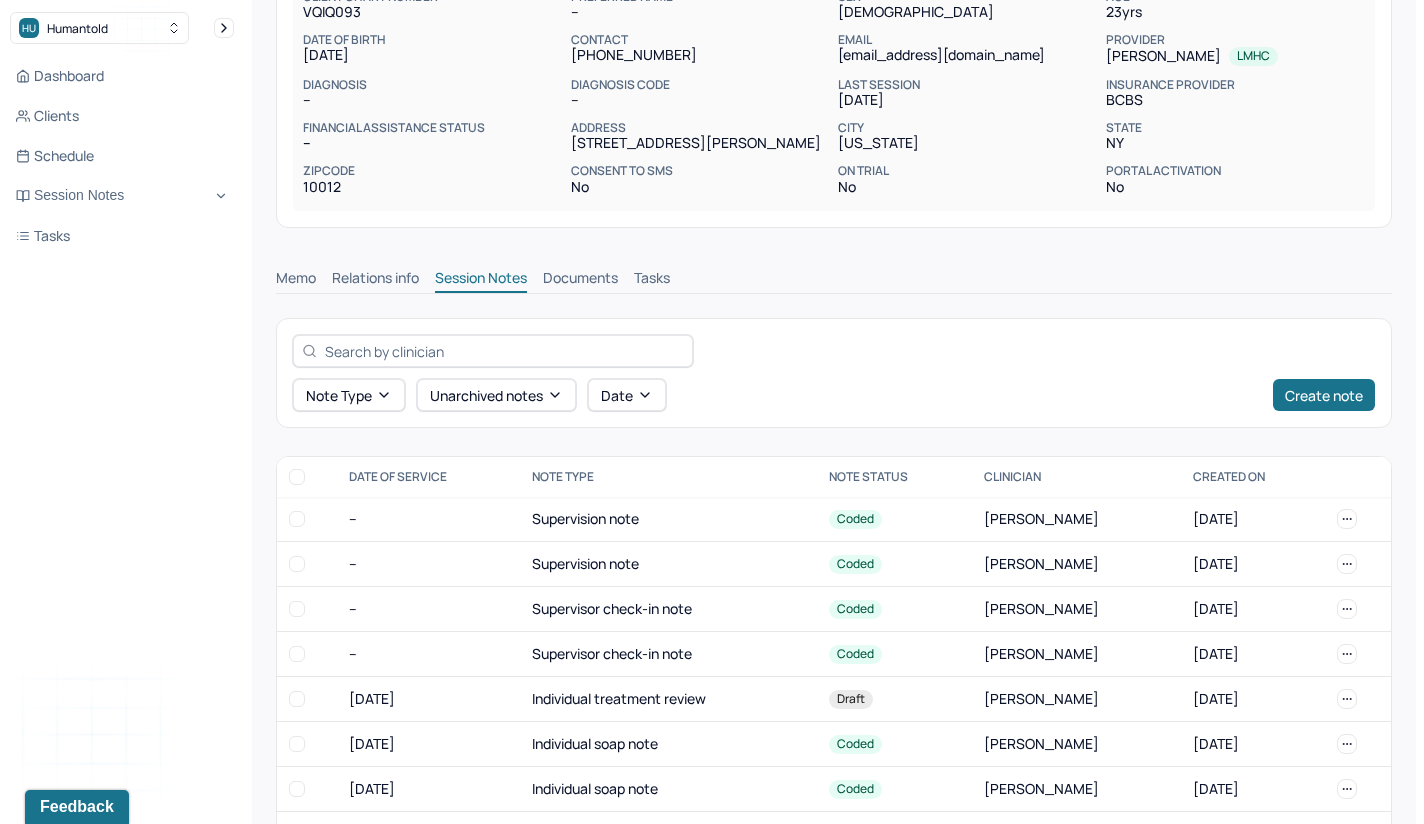 scroll, scrollTop: 236, scrollLeft: 0, axis: vertical 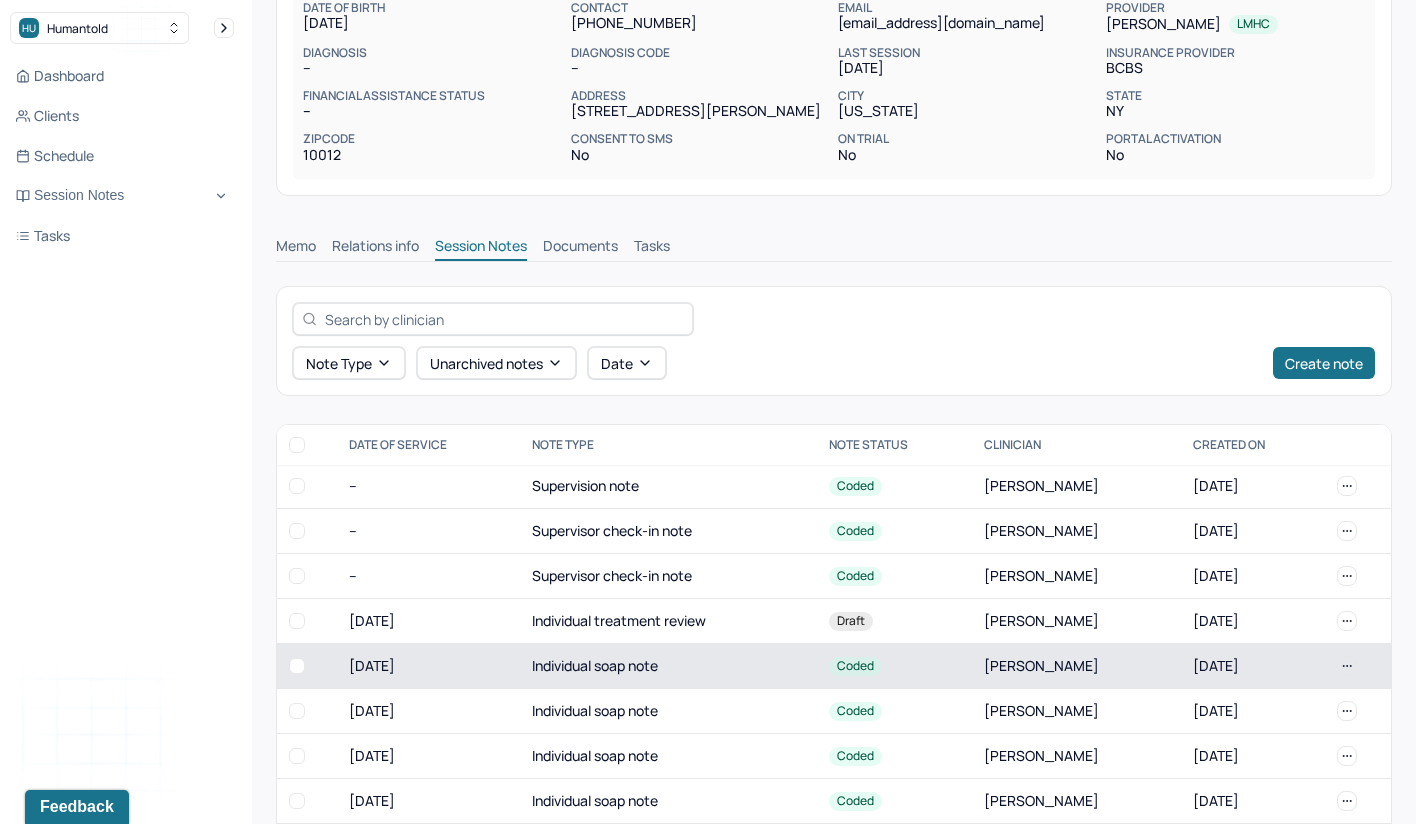click on "Individual soap note" at bounding box center (668, 666) 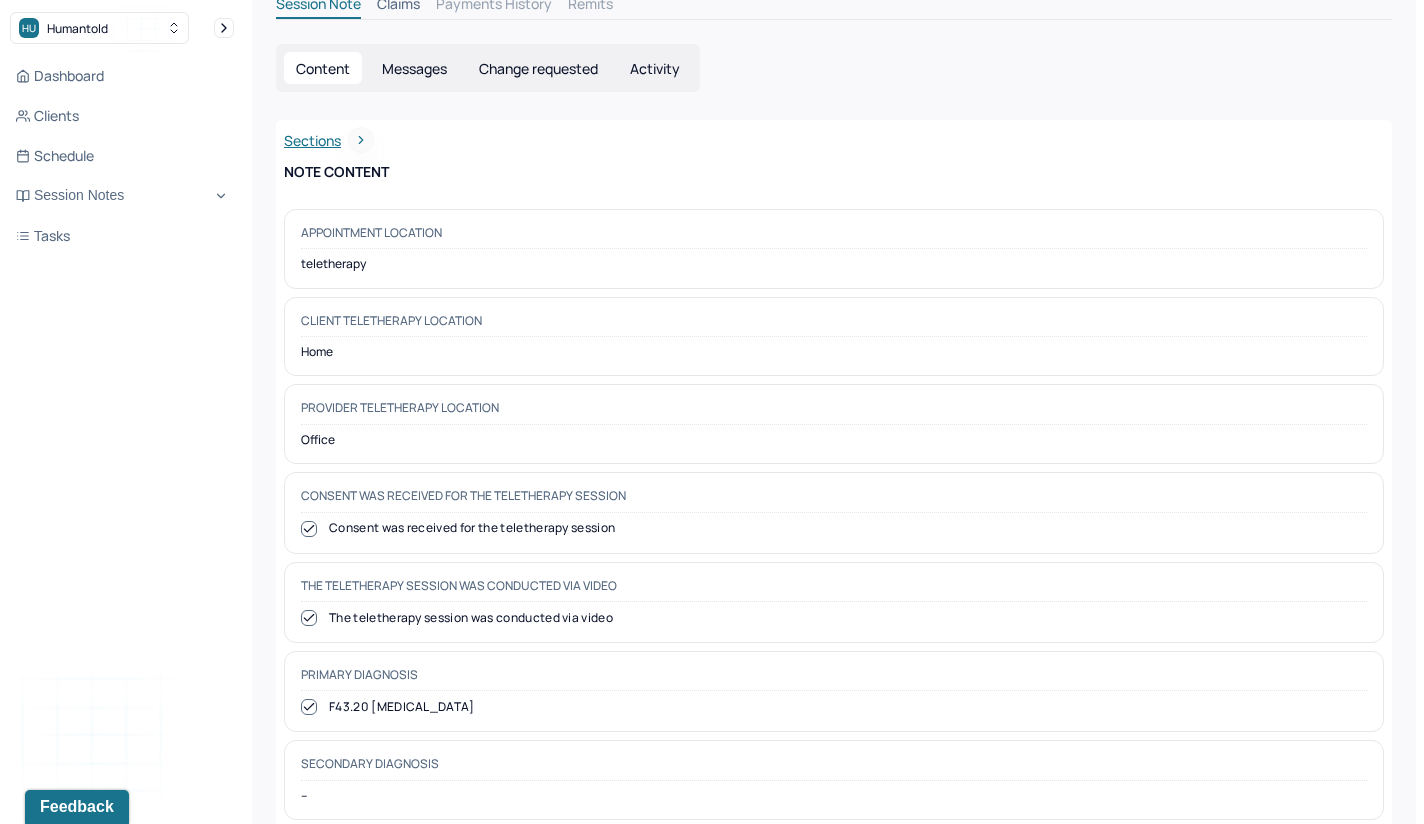 scroll, scrollTop: 728, scrollLeft: 0, axis: vertical 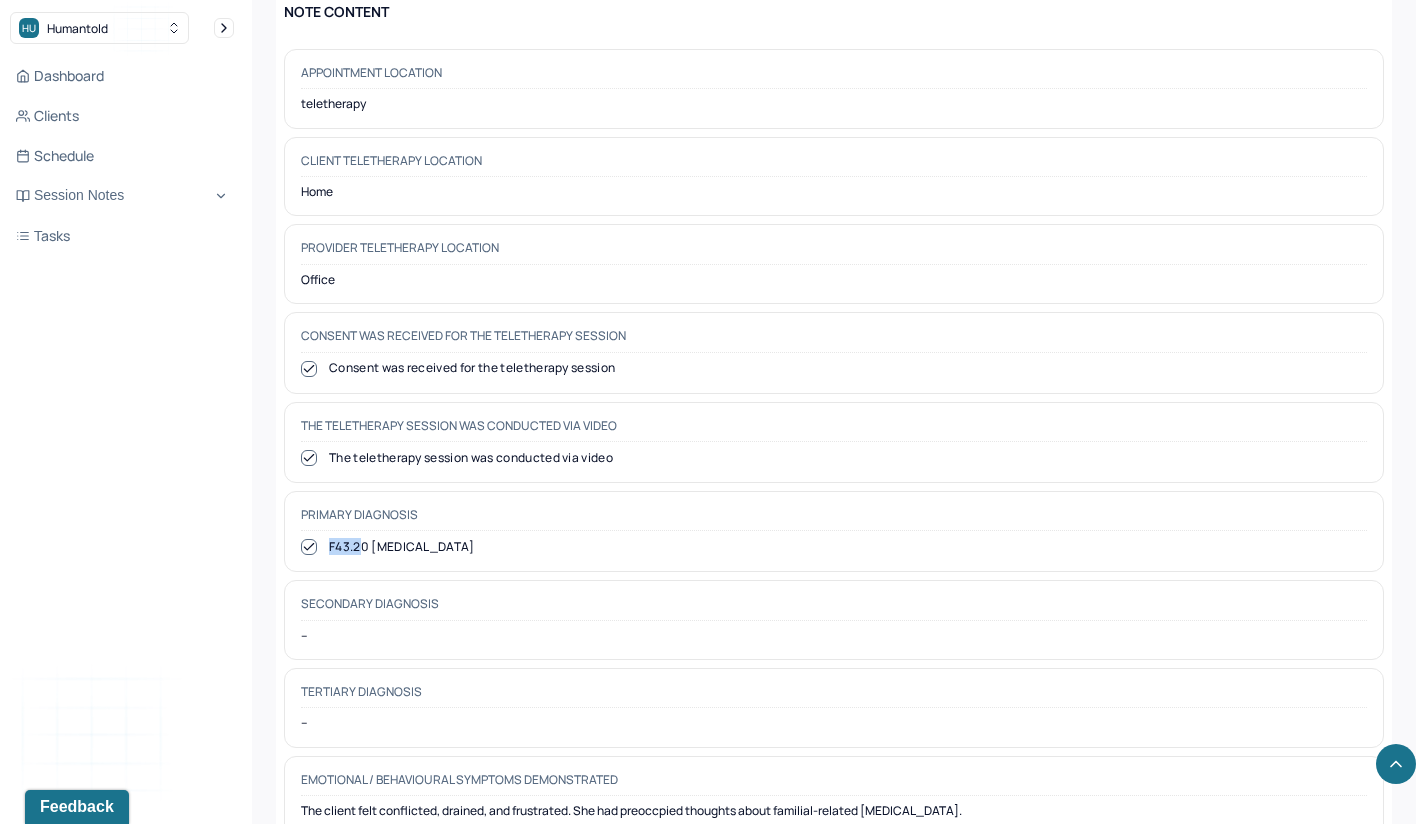 drag, startPoint x: 330, startPoint y: 533, endPoint x: 362, endPoint y: 533, distance: 32 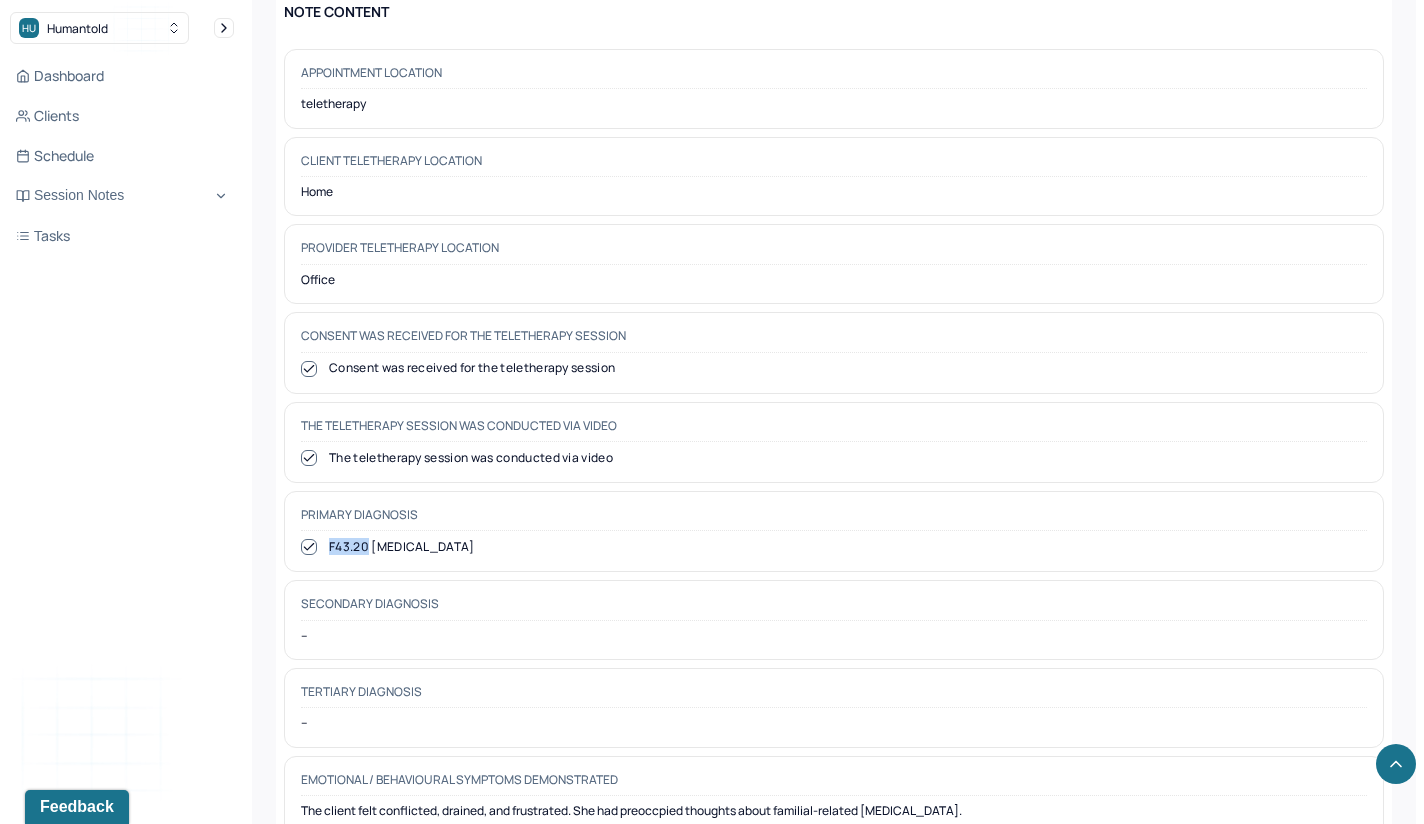 drag, startPoint x: 366, startPoint y: 535, endPoint x: 328, endPoint y: 538, distance: 38.118237 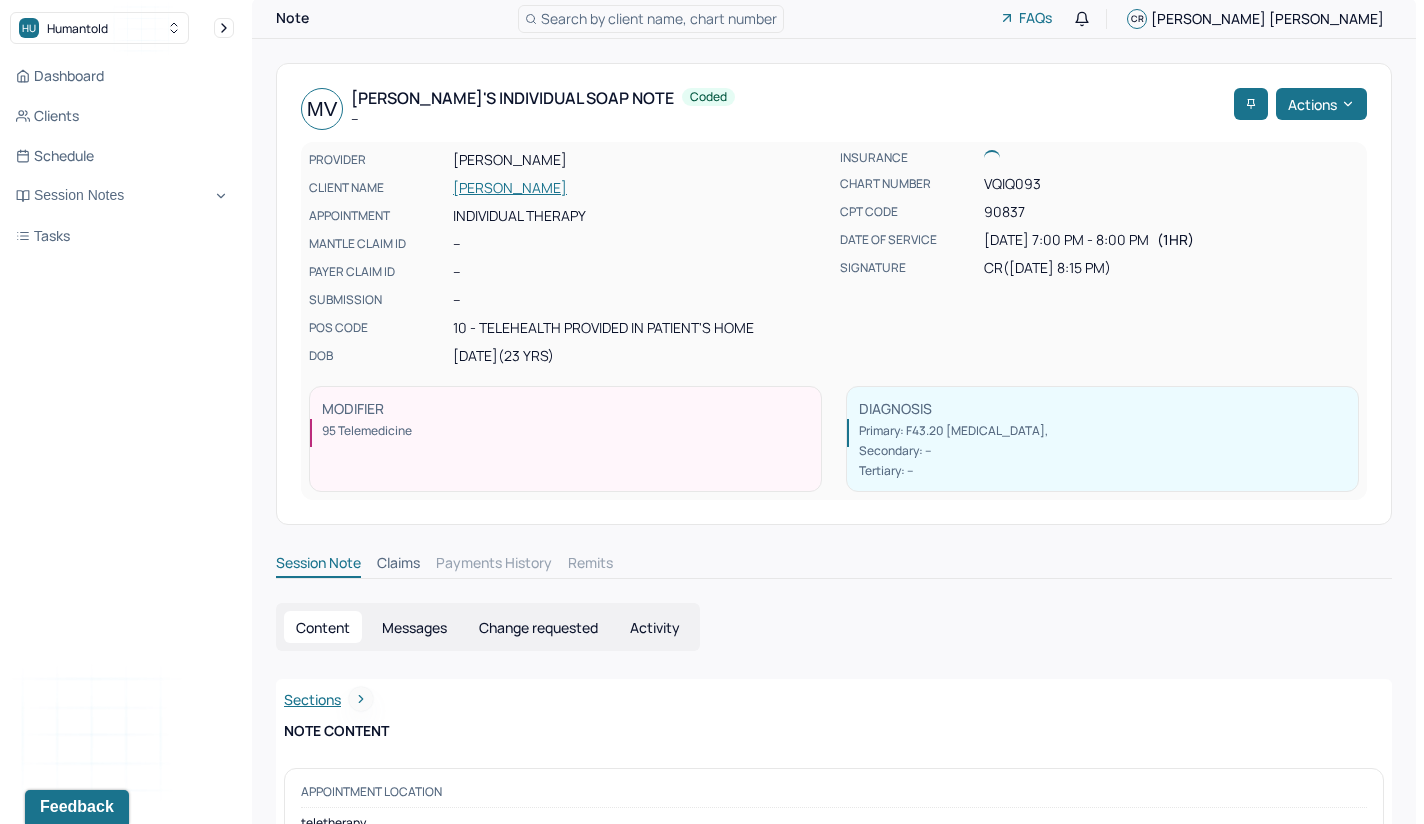 scroll, scrollTop: 0, scrollLeft: 0, axis: both 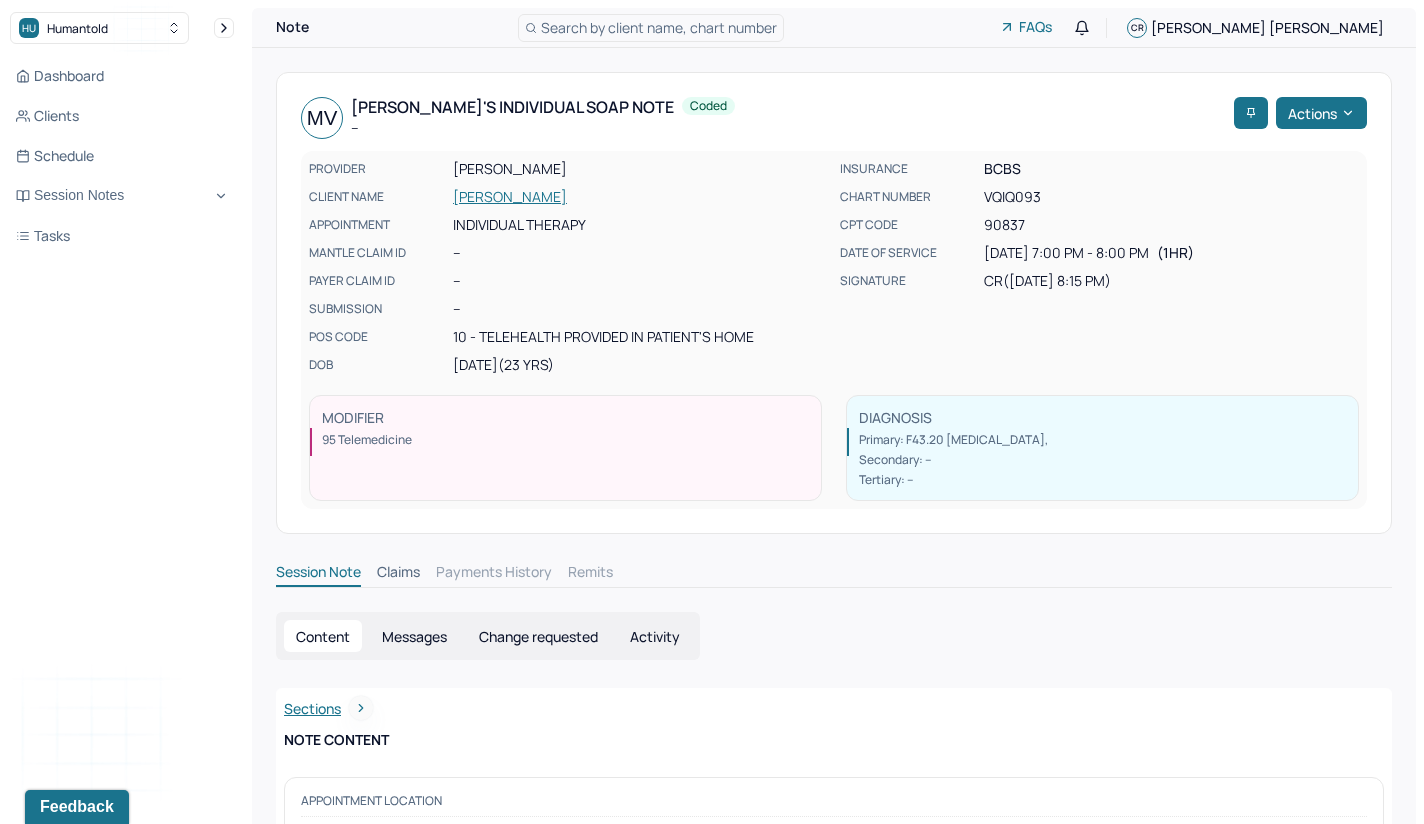 click on "Search by client name, chart number" at bounding box center (659, 27) 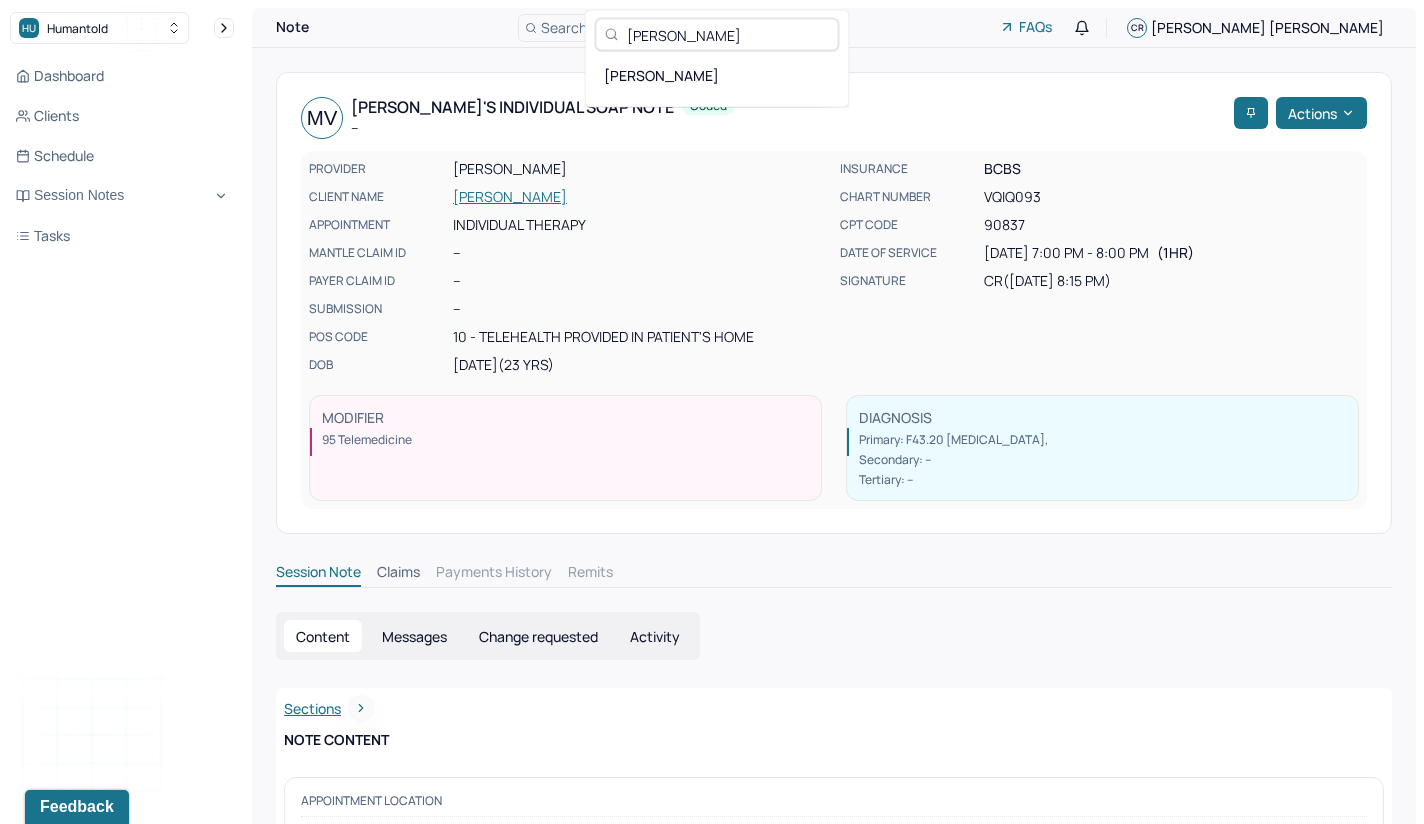 type on "deer" 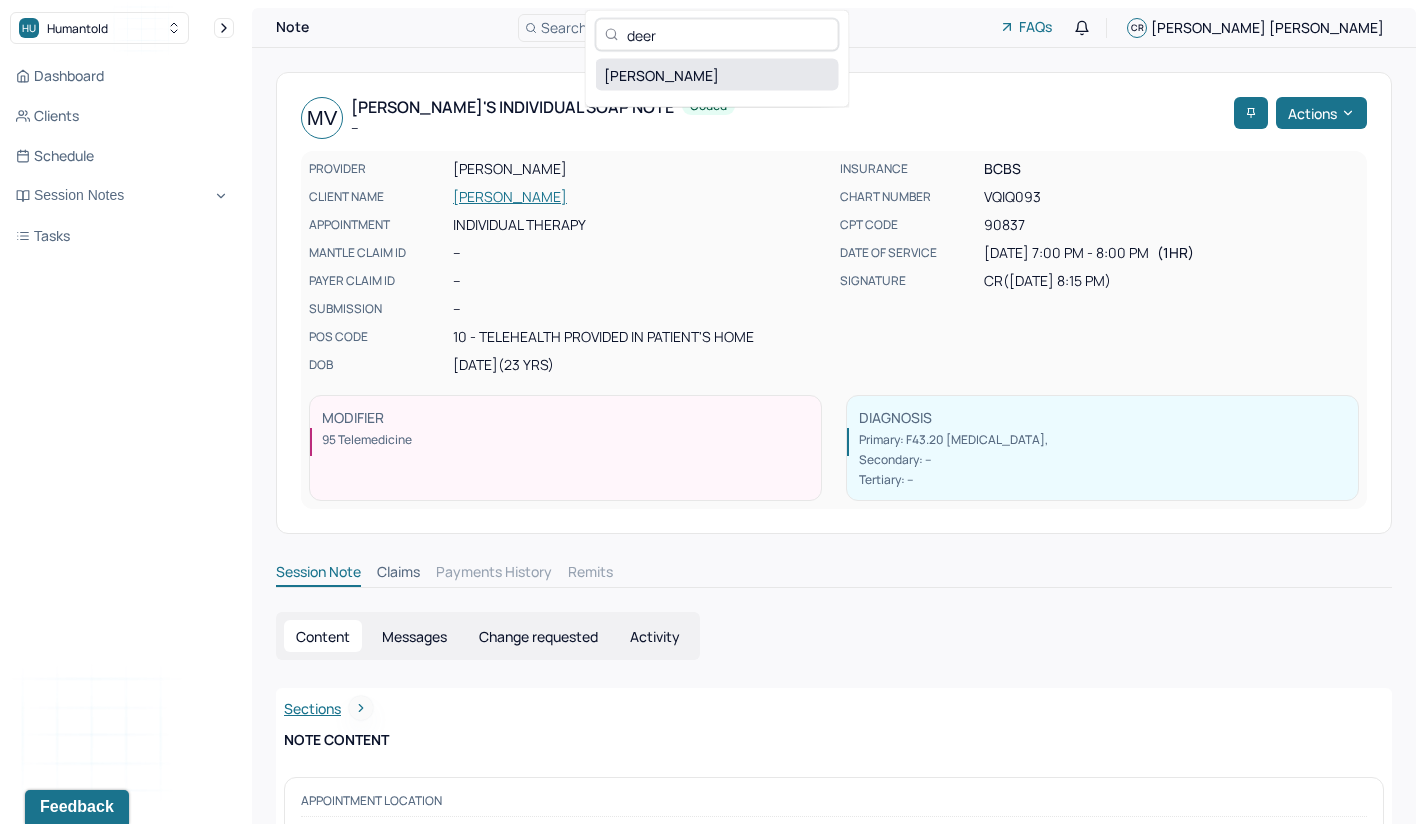 drag, startPoint x: 686, startPoint y: 29, endPoint x: 715, endPoint y: 80, distance: 58.66856 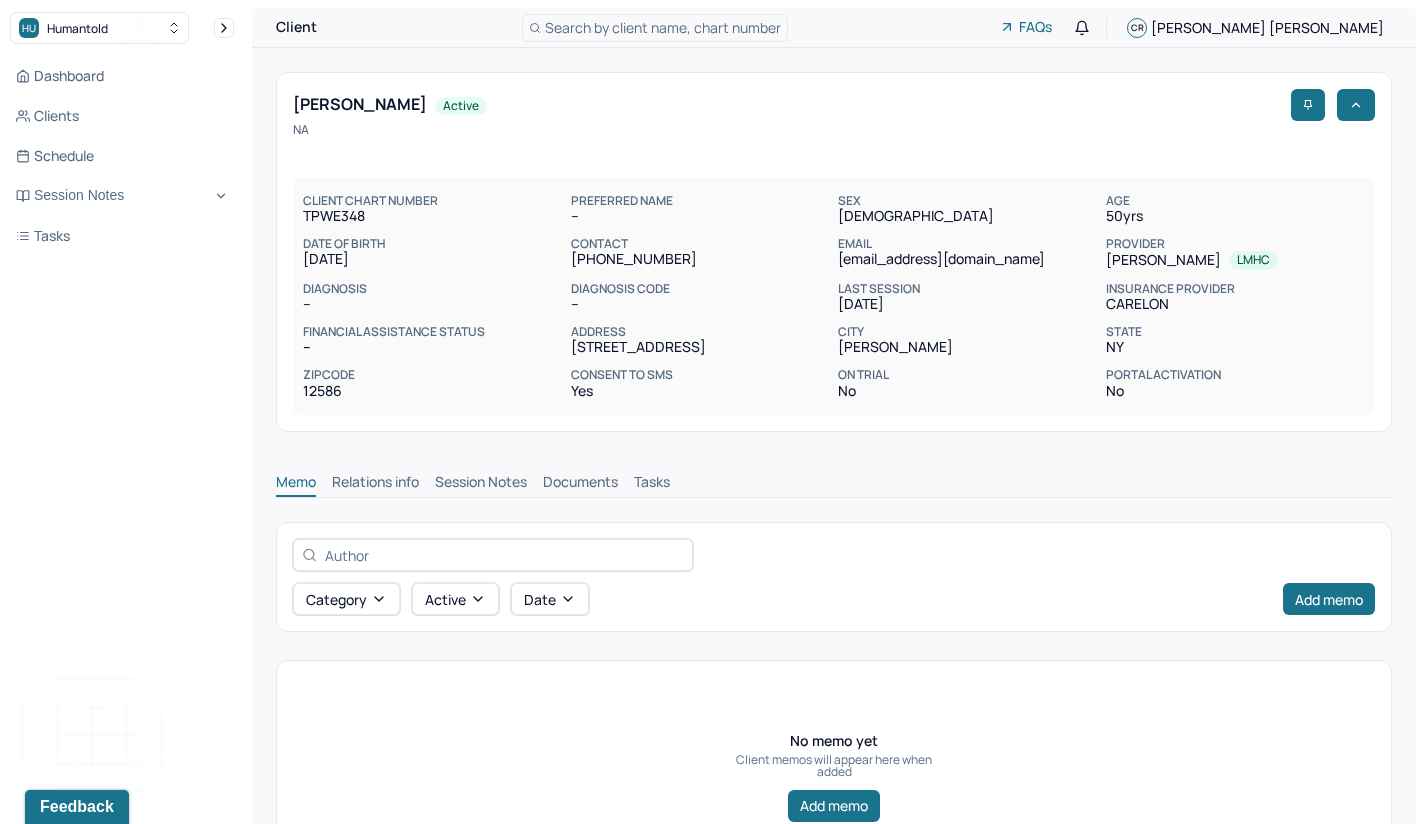 click on "Session Notes" at bounding box center [481, 484] 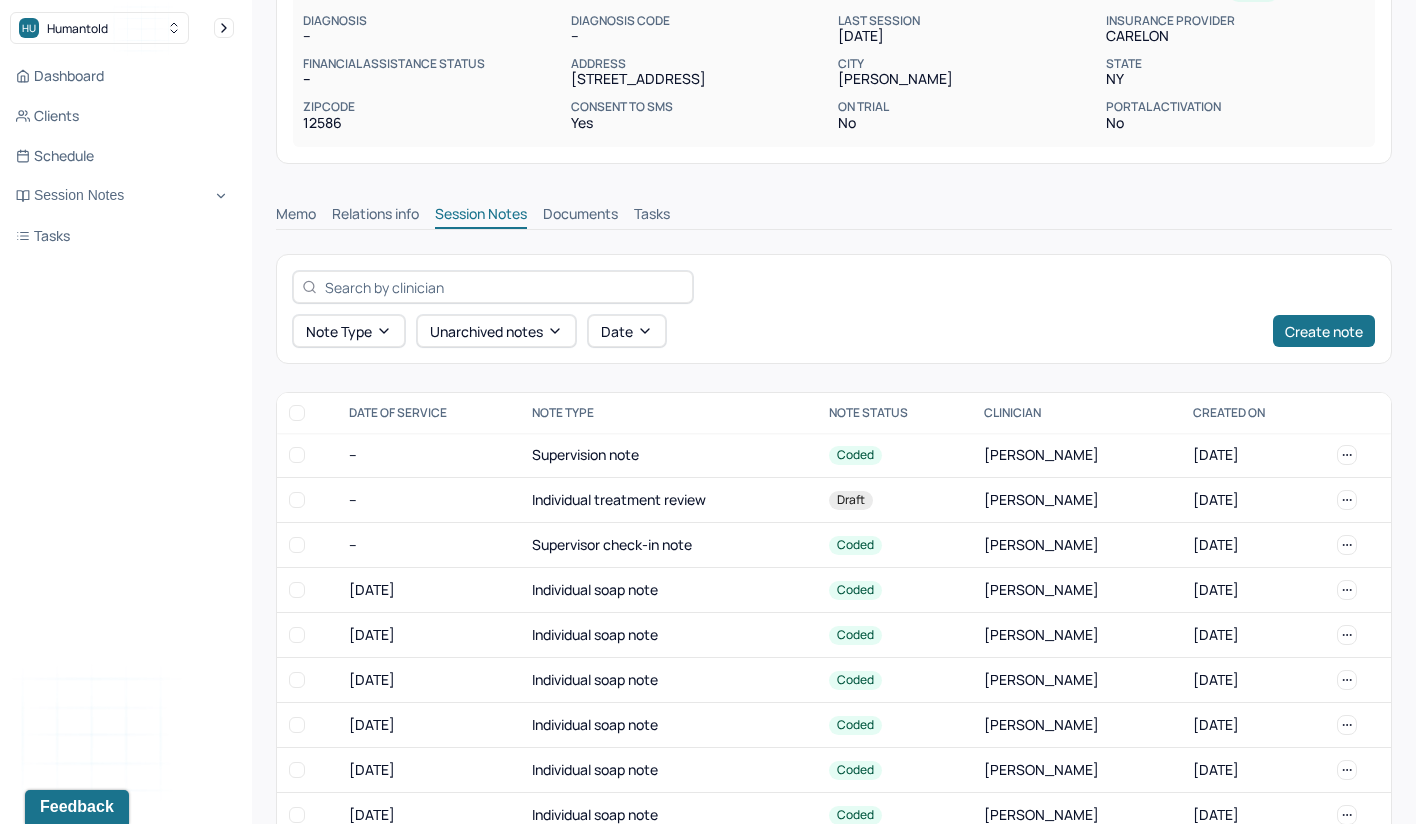 scroll, scrollTop: 281, scrollLeft: 0, axis: vertical 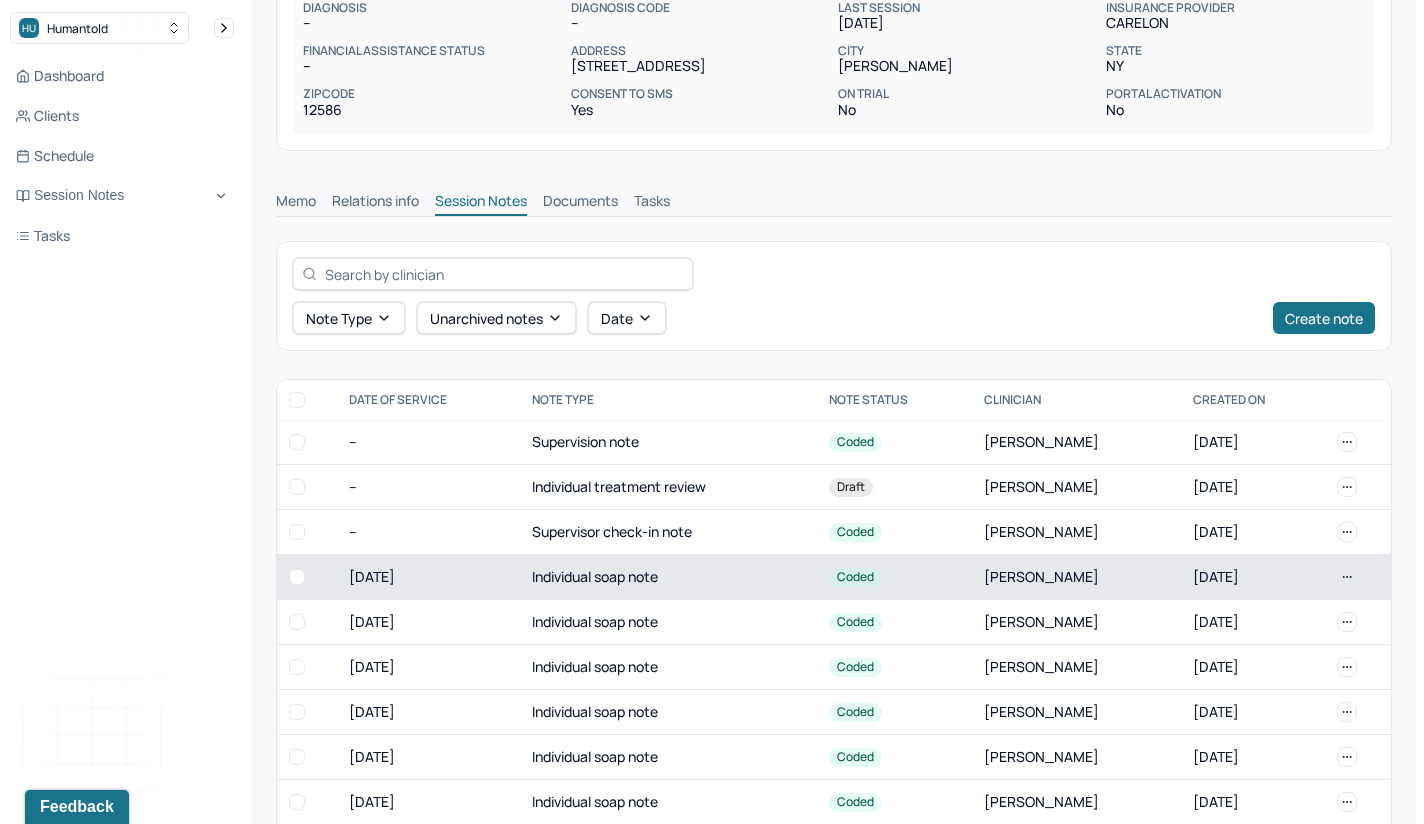 click on "Individual soap note" at bounding box center (668, 577) 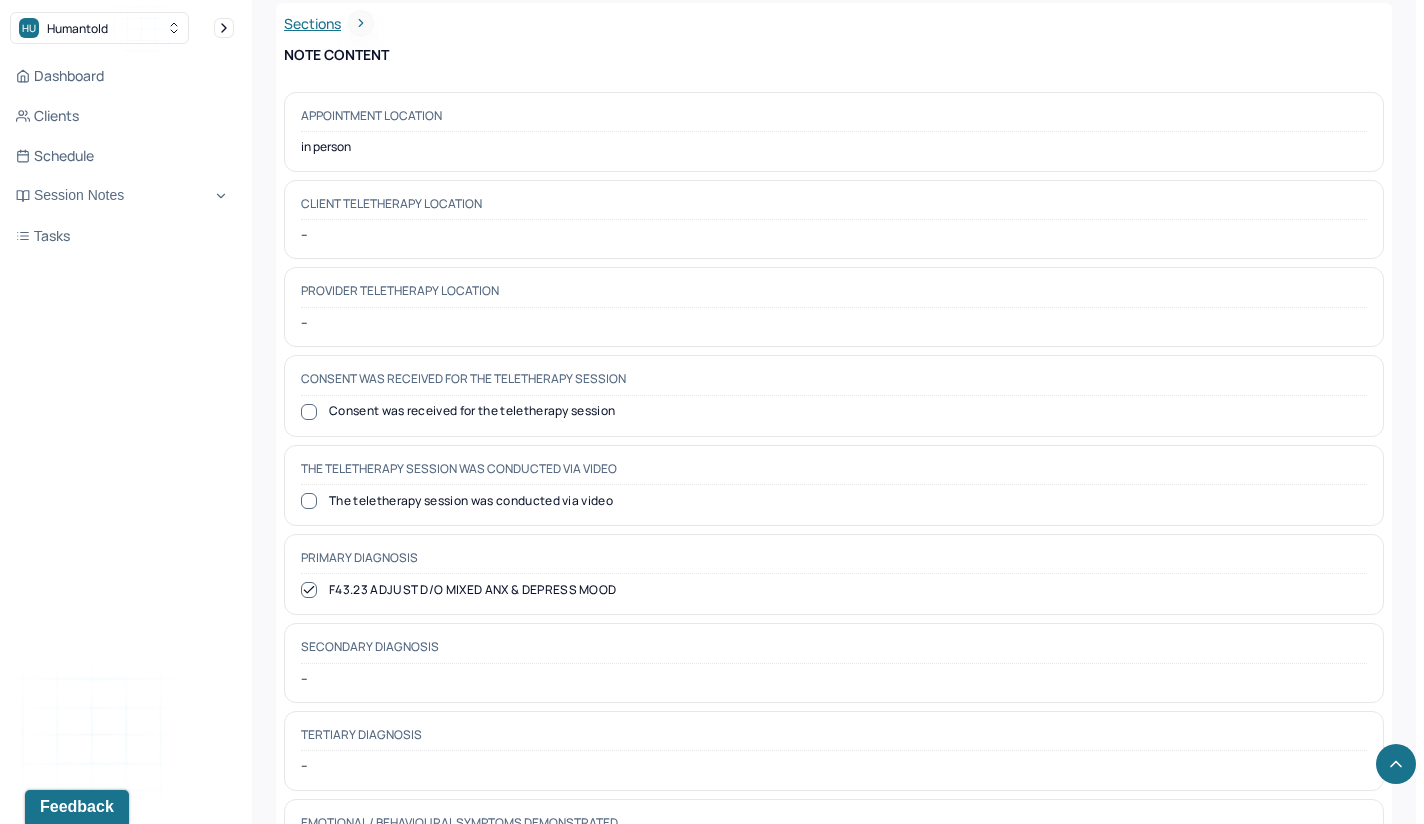 scroll, scrollTop: 708, scrollLeft: 0, axis: vertical 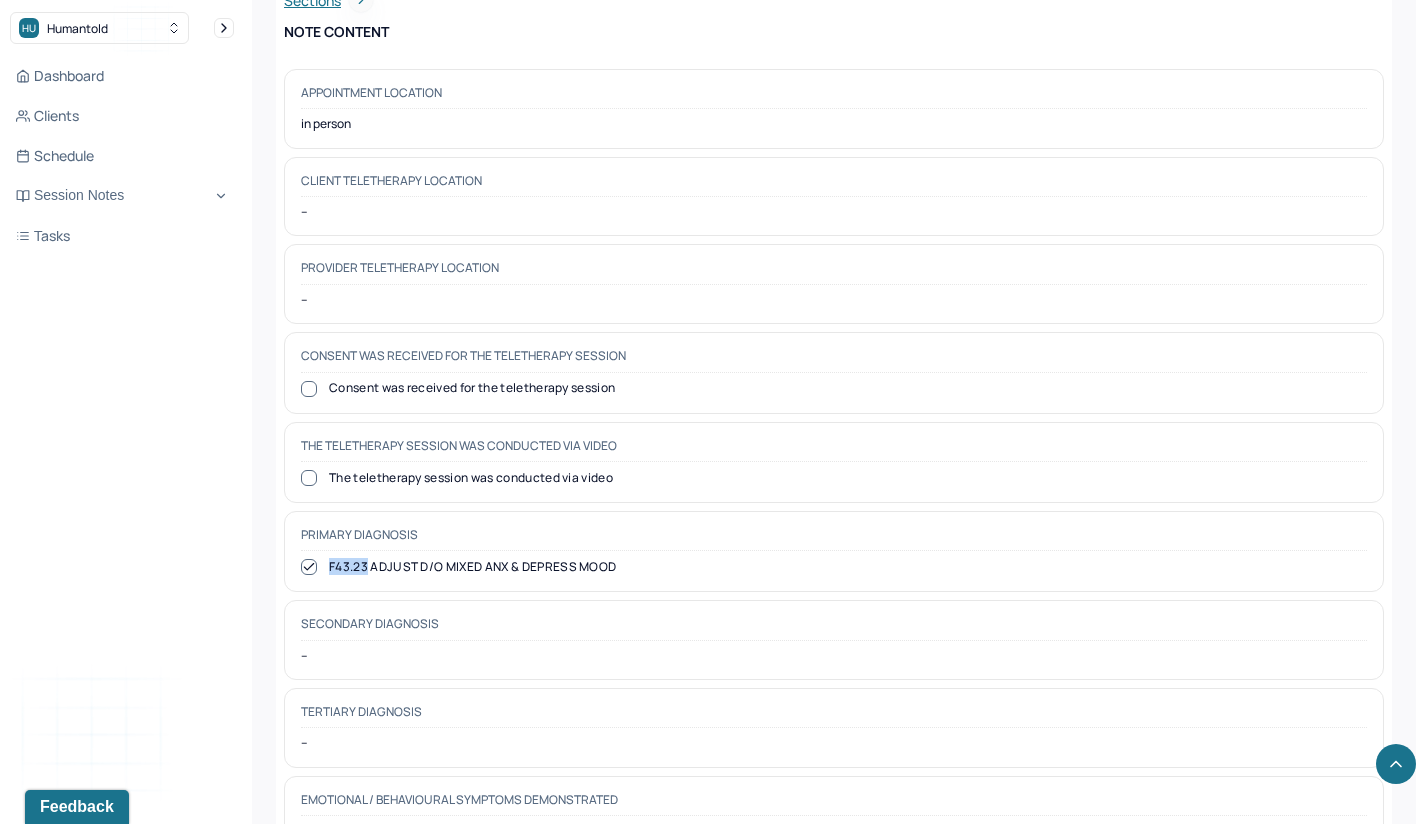 drag, startPoint x: 329, startPoint y: 553, endPoint x: 367, endPoint y: 552, distance: 38.013157 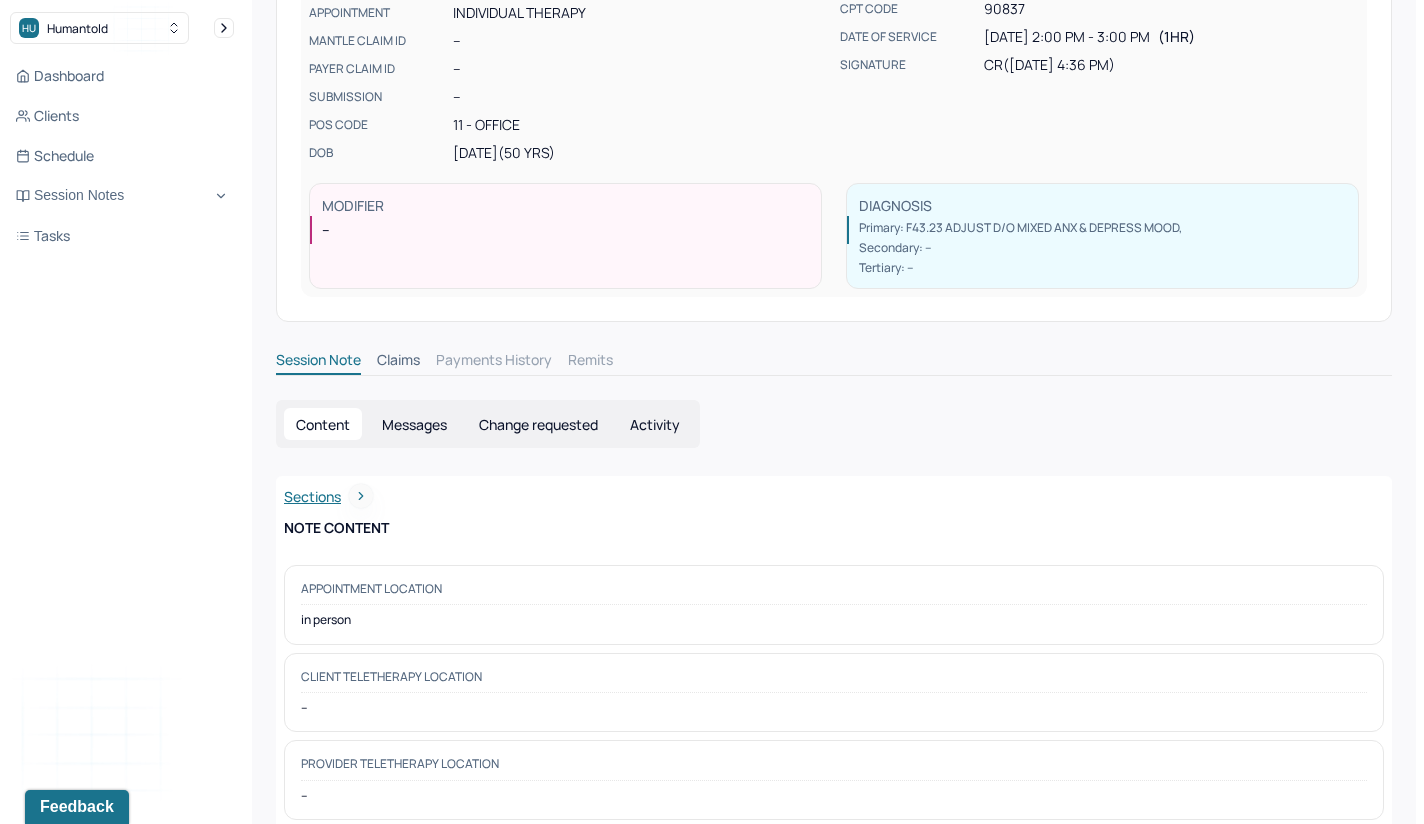 scroll, scrollTop: 0, scrollLeft: 0, axis: both 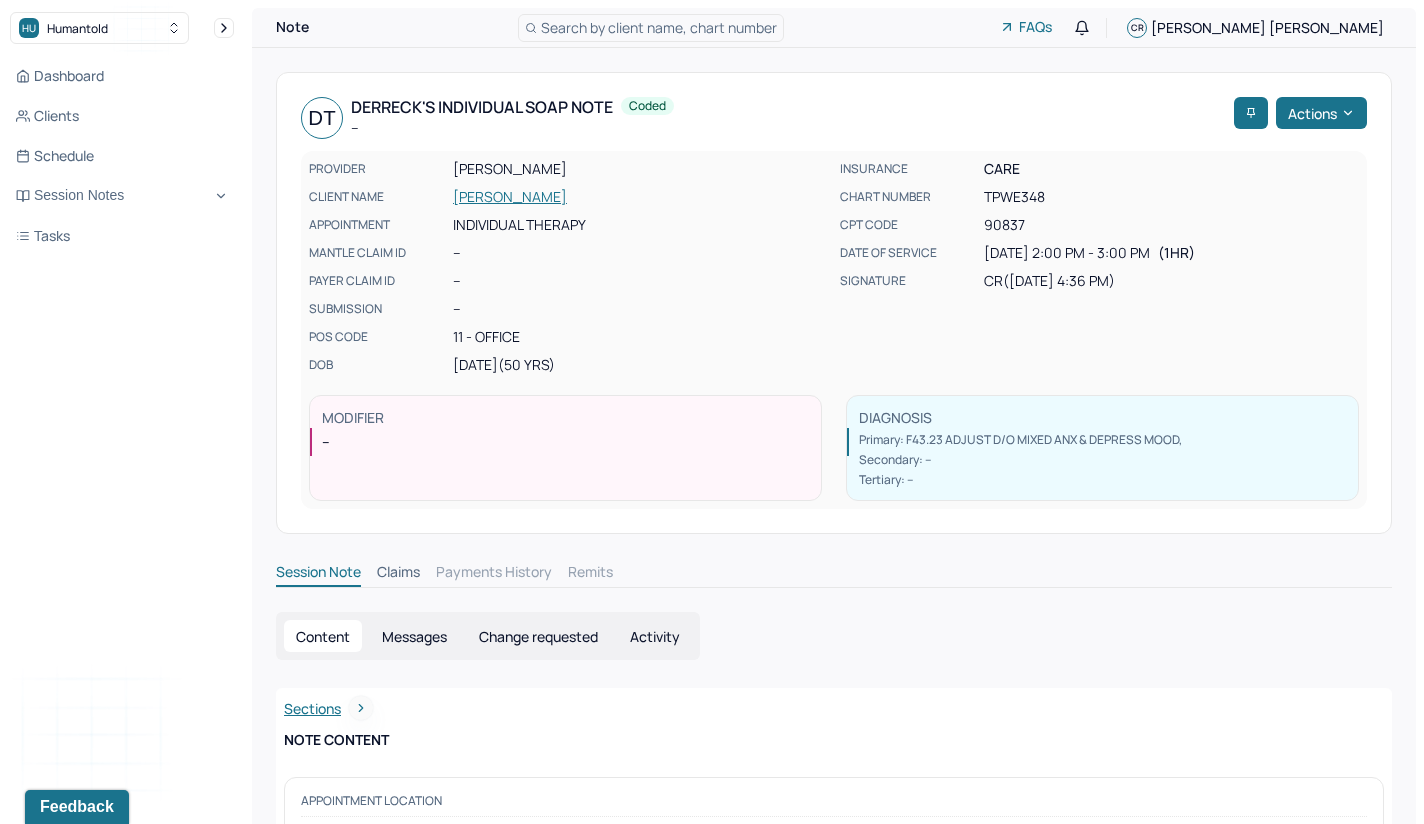 click on "[PERSON_NAME]" at bounding box center [640, 197] 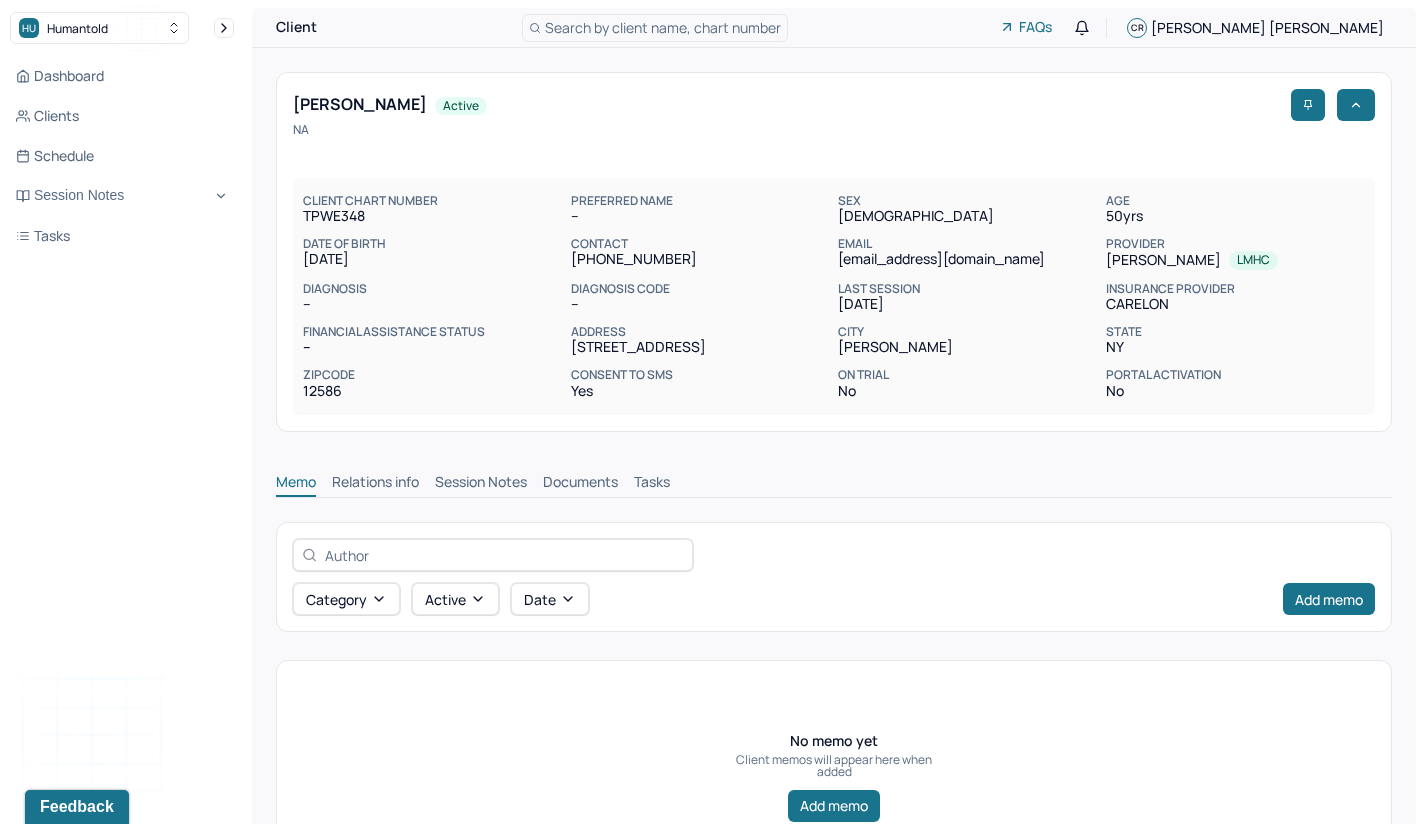 click on "Session Notes" at bounding box center (481, 484) 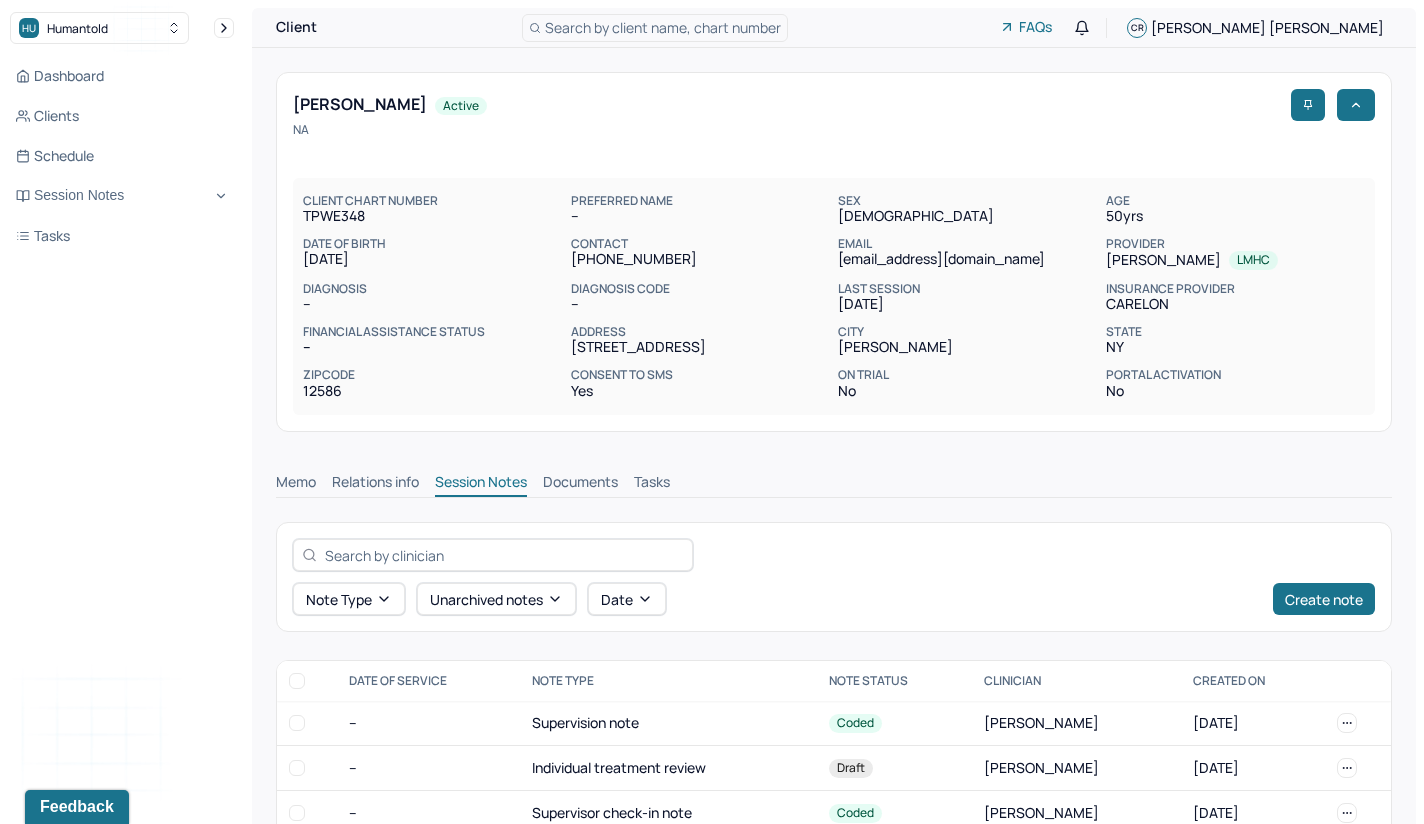 click on "Session Notes" at bounding box center [481, 484] 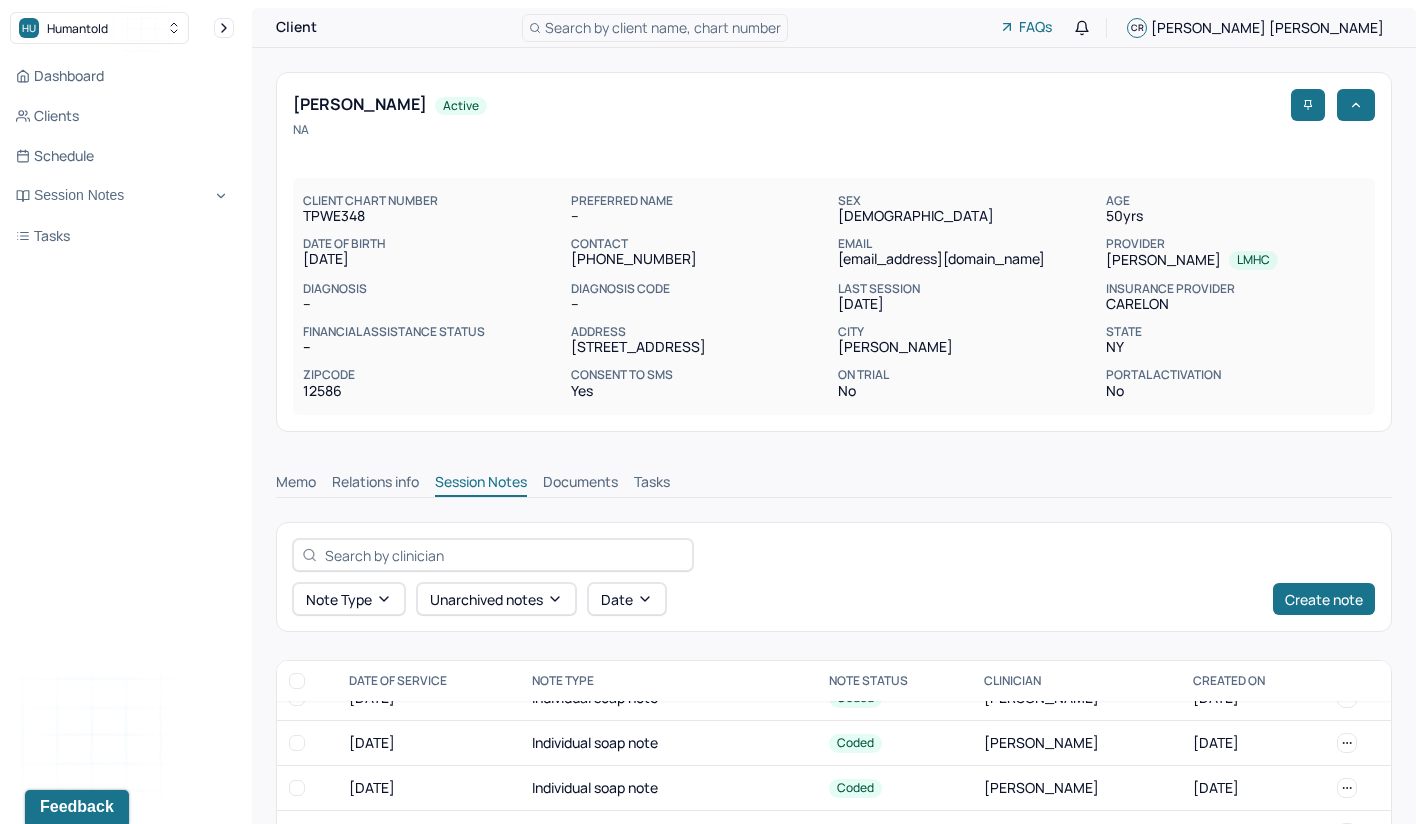 scroll, scrollTop: 429, scrollLeft: 0, axis: vertical 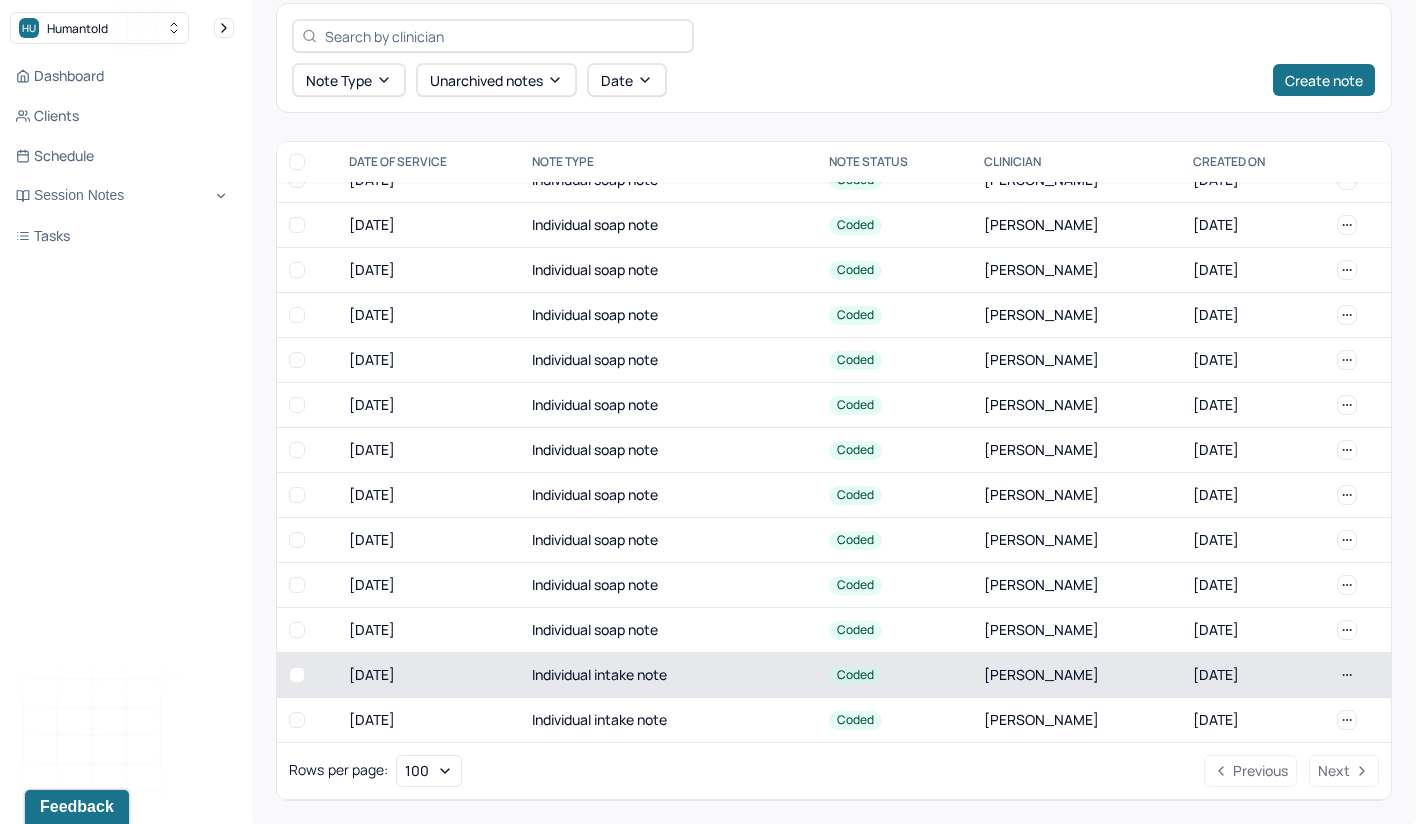 click on "Individual intake note" at bounding box center [668, 675] 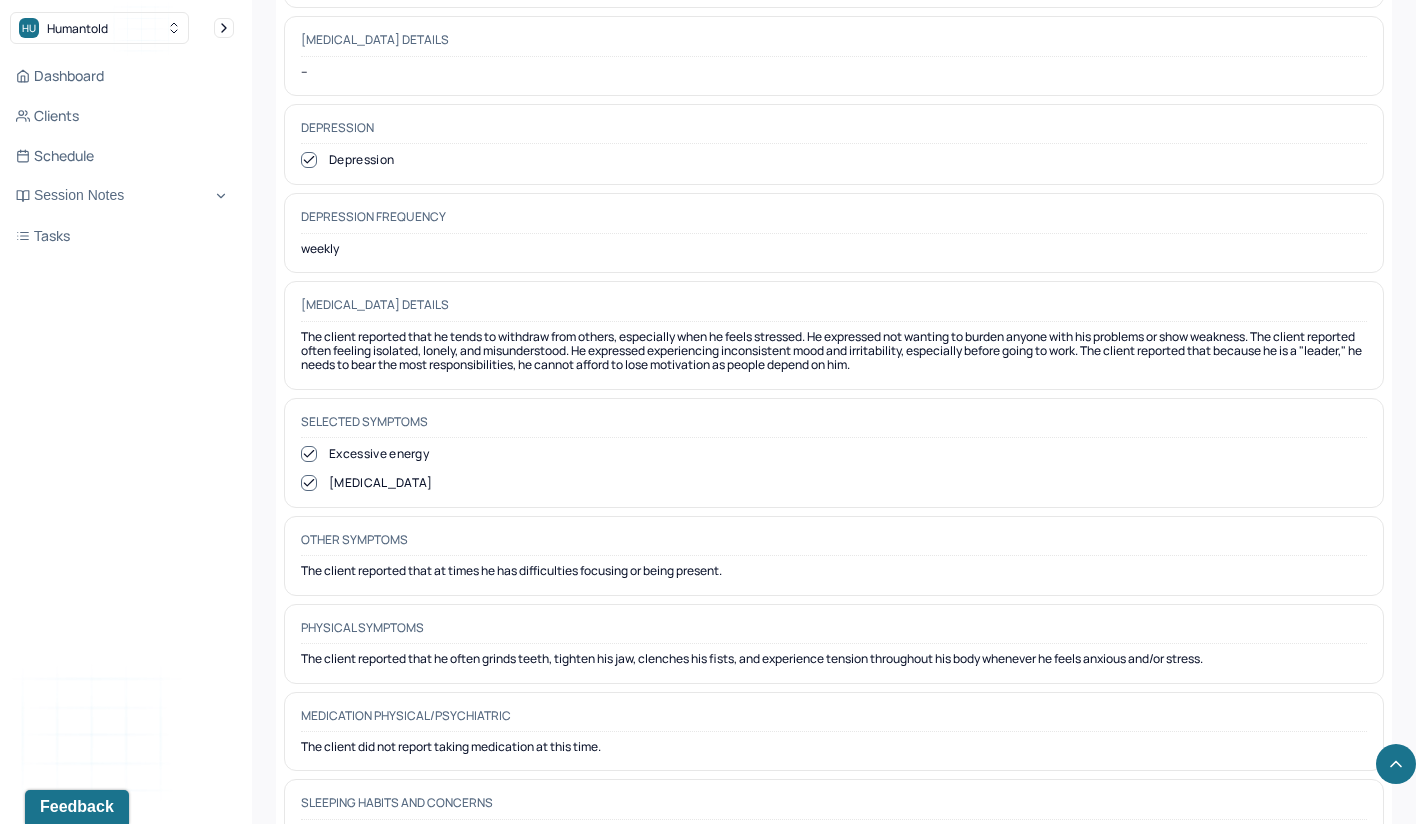 scroll, scrollTop: 3618, scrollLeft: 0, axis: vertical 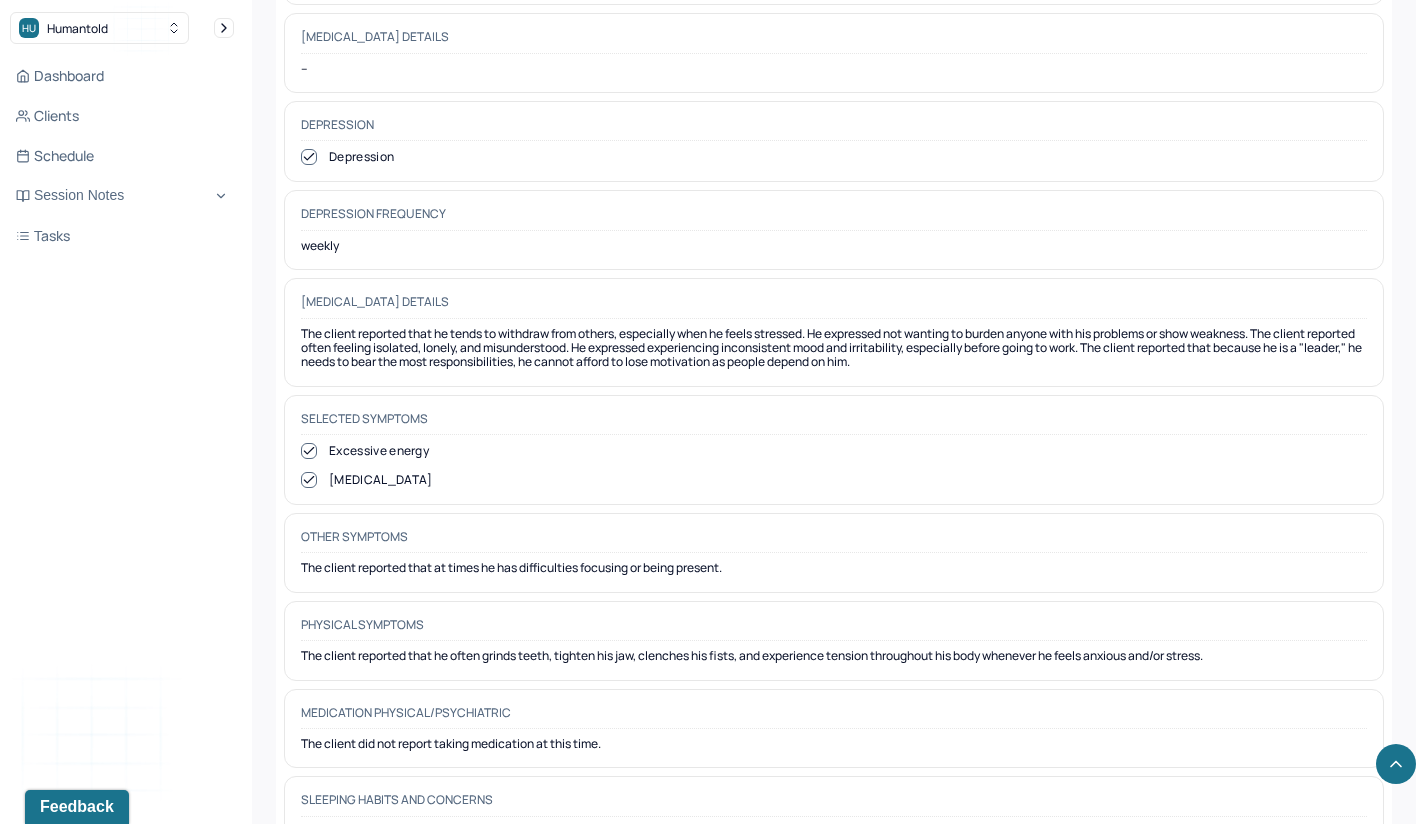 click on "The client reported that he often grinds teeth, tighten his jaw, clenches his fists, and experience tension throughout his body whenever he feels anxious and/or stress." at bounding box center [834, 656] 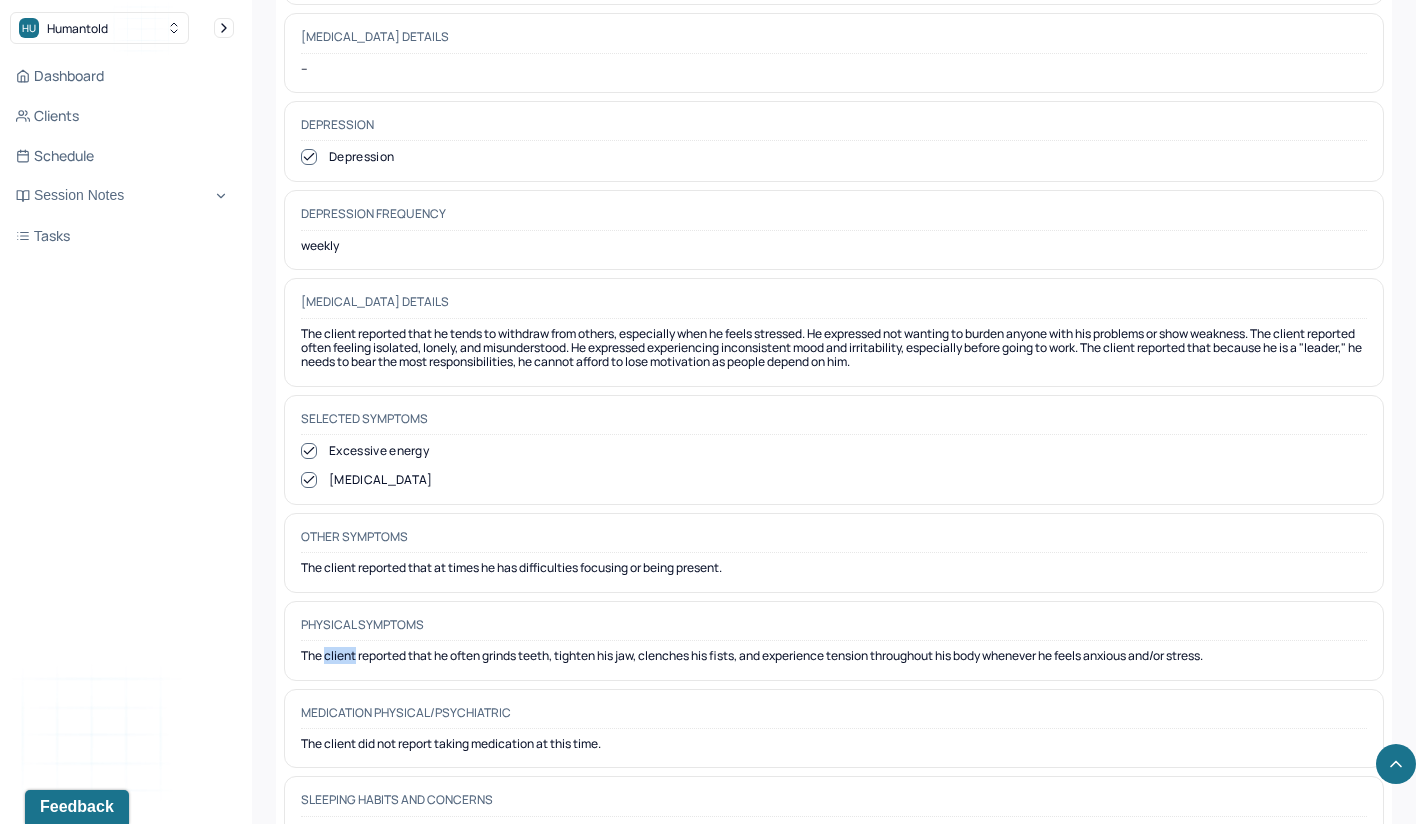 click on "The client reported that he often grinds teeth, tighten his jaw, clenches his fists, and experience tension throughout his body whenever he feels anxious and/or stress." at bounding box center [834, 656] 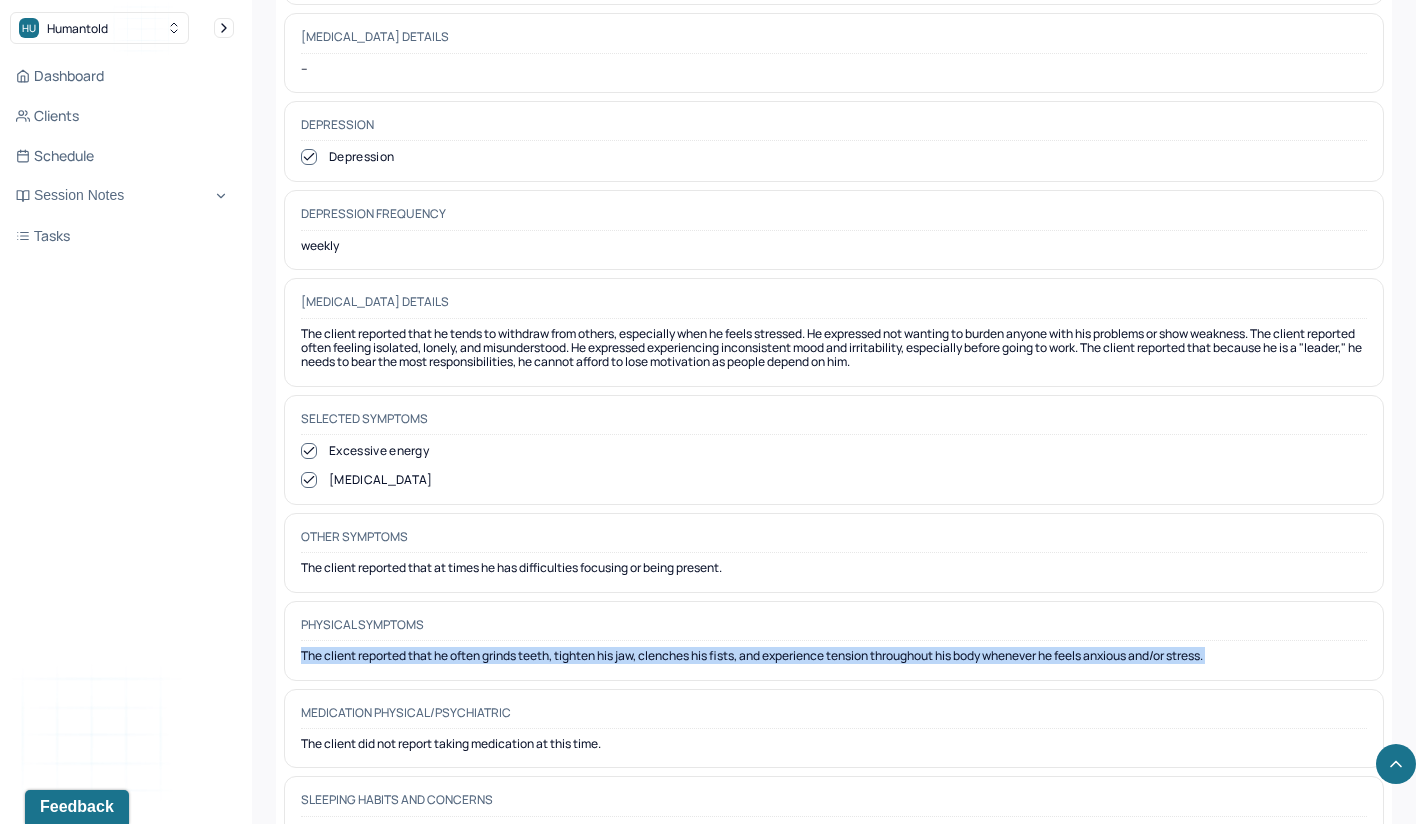 click on "The client reported that he often grinds teeth, tighten his jaw, clenches his fists, and experience tension throughout his body whenever he feels anxious and/or stress." at bounding box center (834, 656) 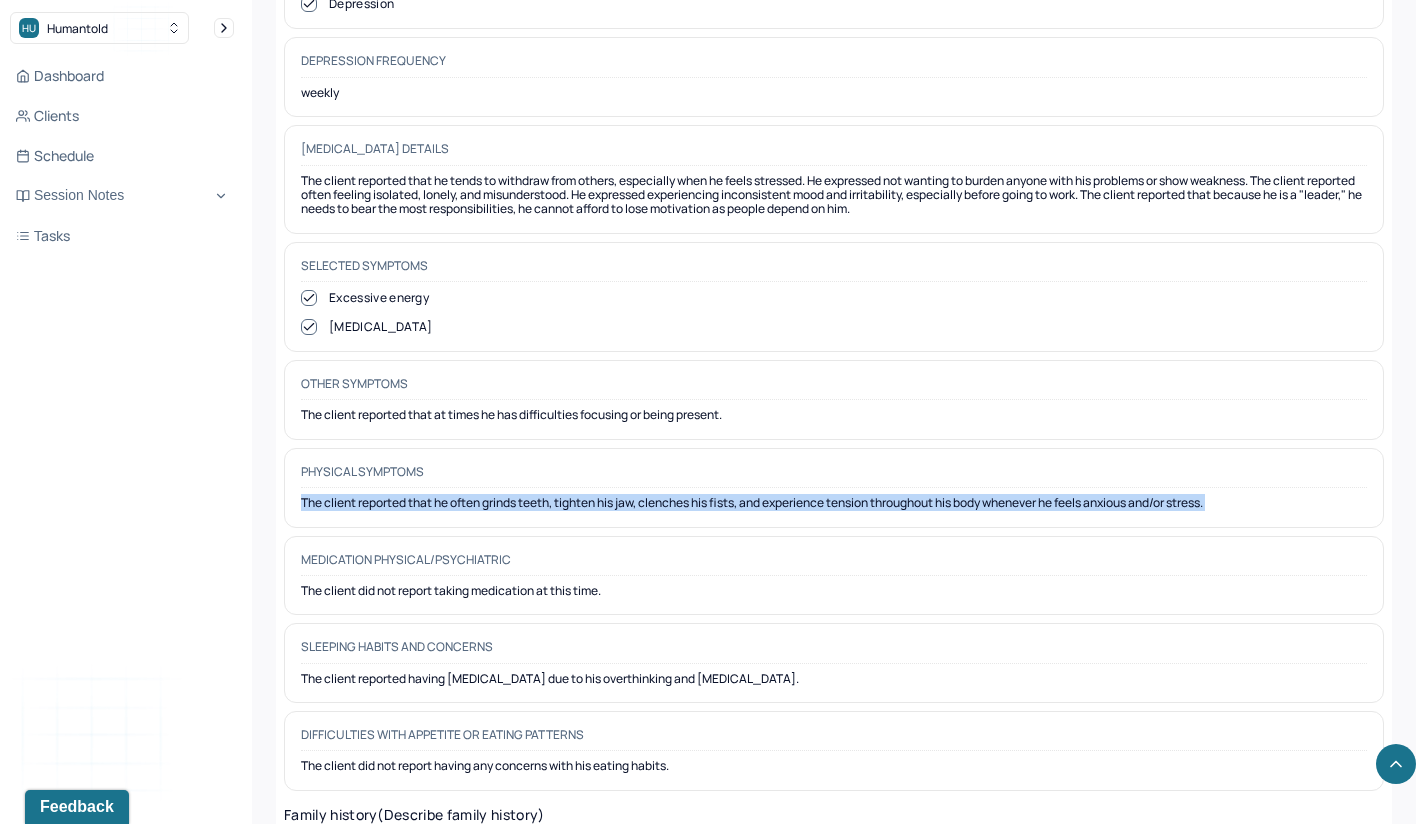 scroll, scrollTop: 3786, scrollLeft: 0, axis: vertical 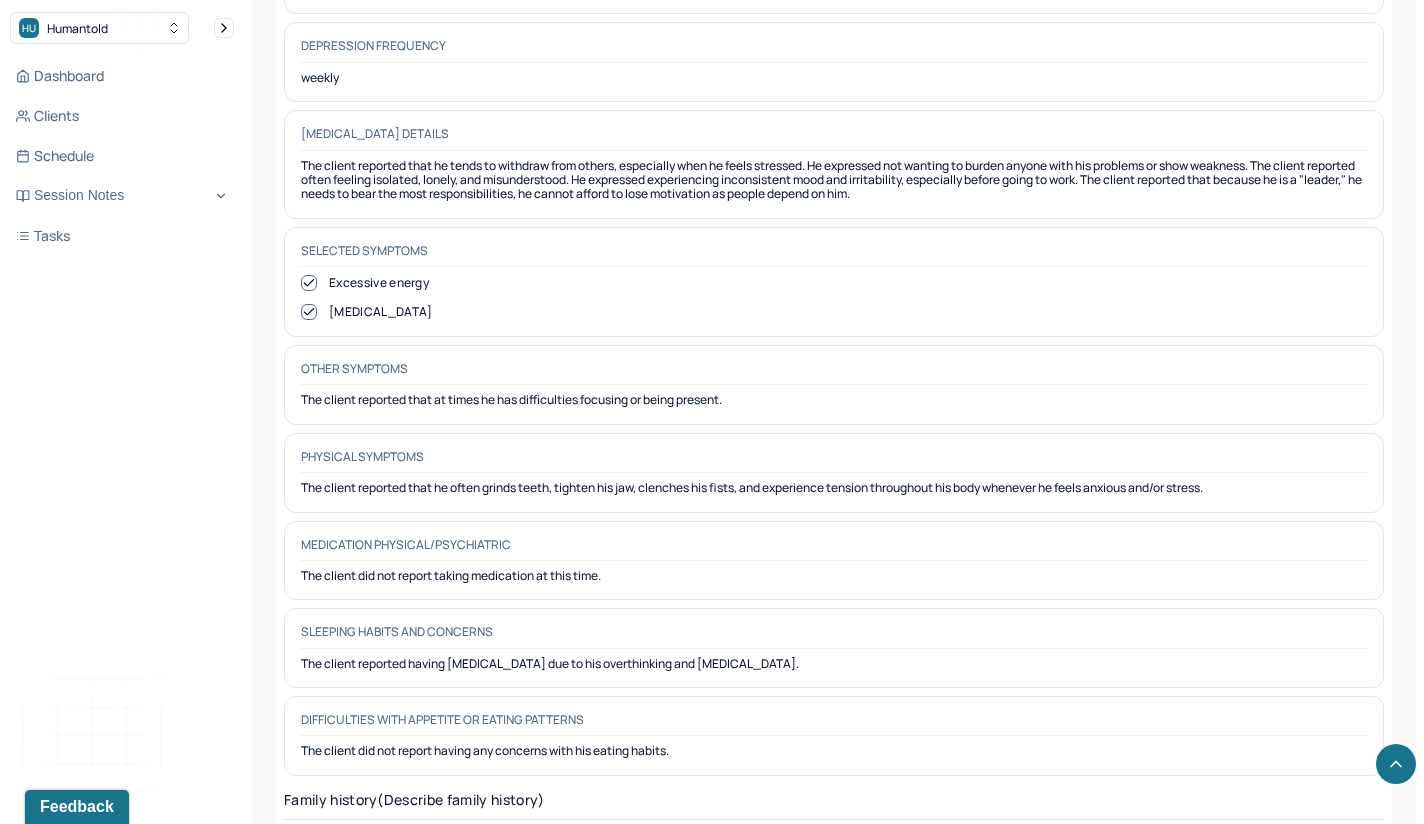 click on "The client reported having [MEDICAL_DATA] due to his overthinking and [MEDICAL_DATA]." at bounding box center (834, 664) 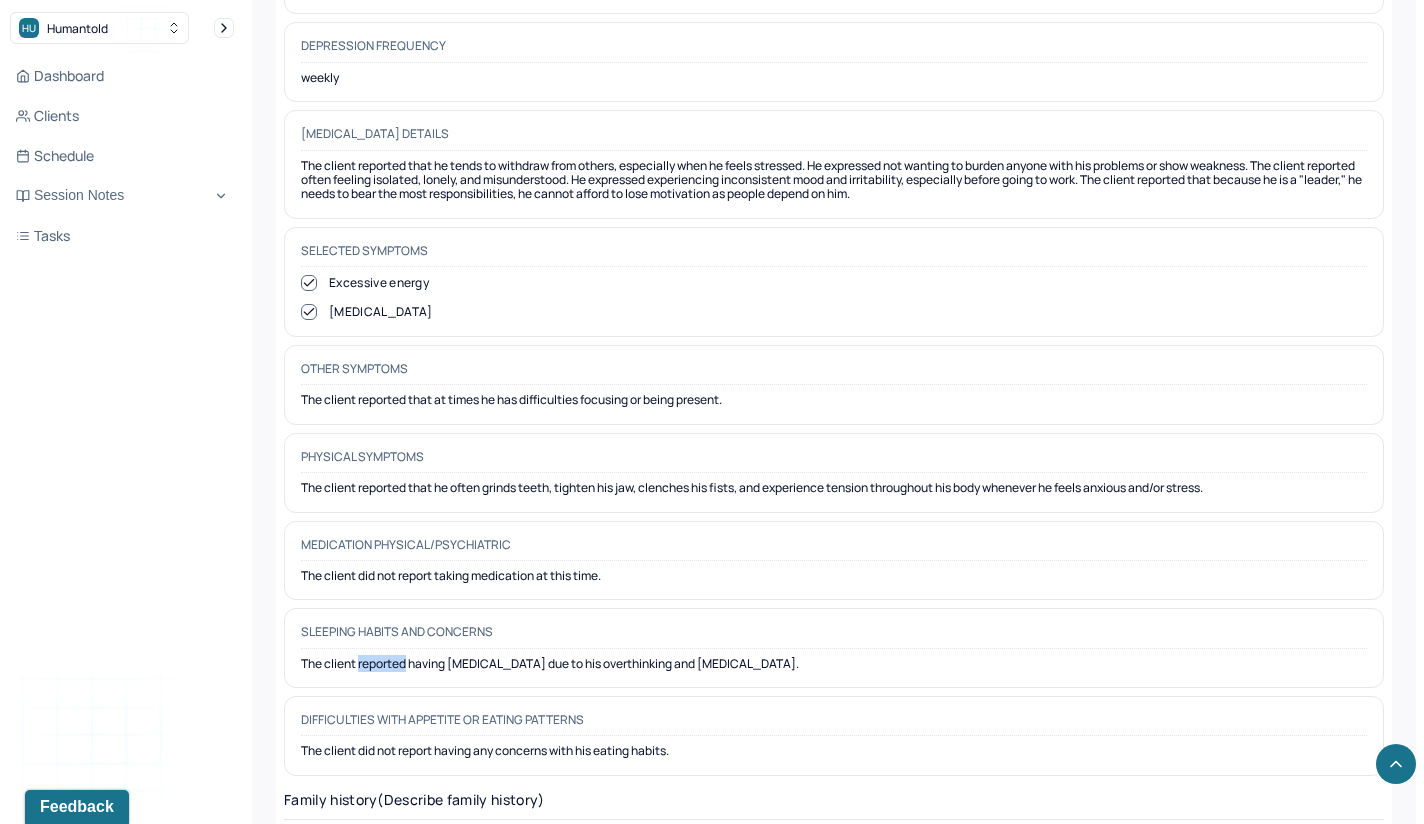 click on "The client reported having [MEDICAL_DATA] due to his overthinking and [MEDICAL_DATA]." at bounding box center (834, 664) 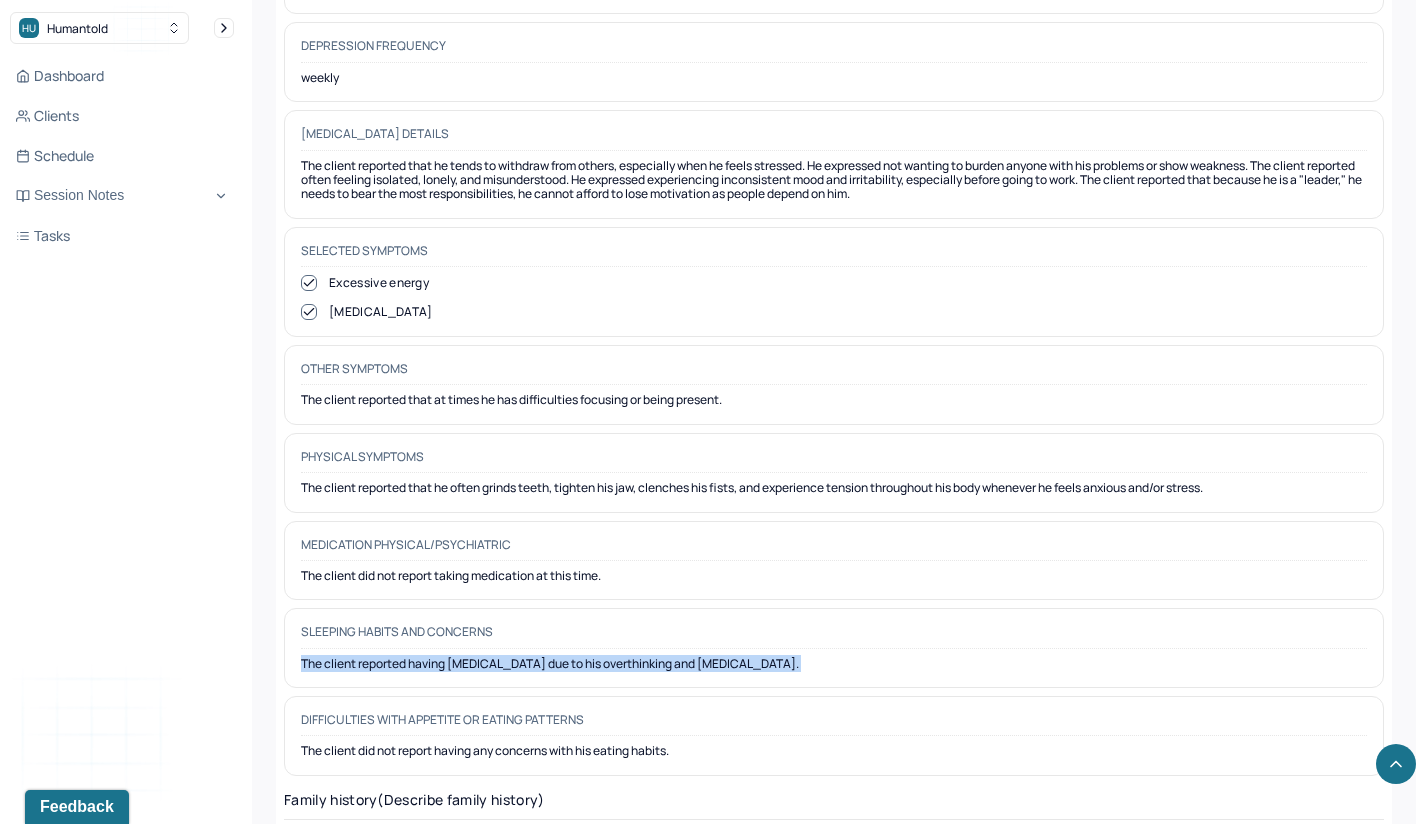 click on "The client reported having [MEDICAL_DATA] due to his overthinking and [MEDICAL_DATA]." at bounding box center (834, 664) 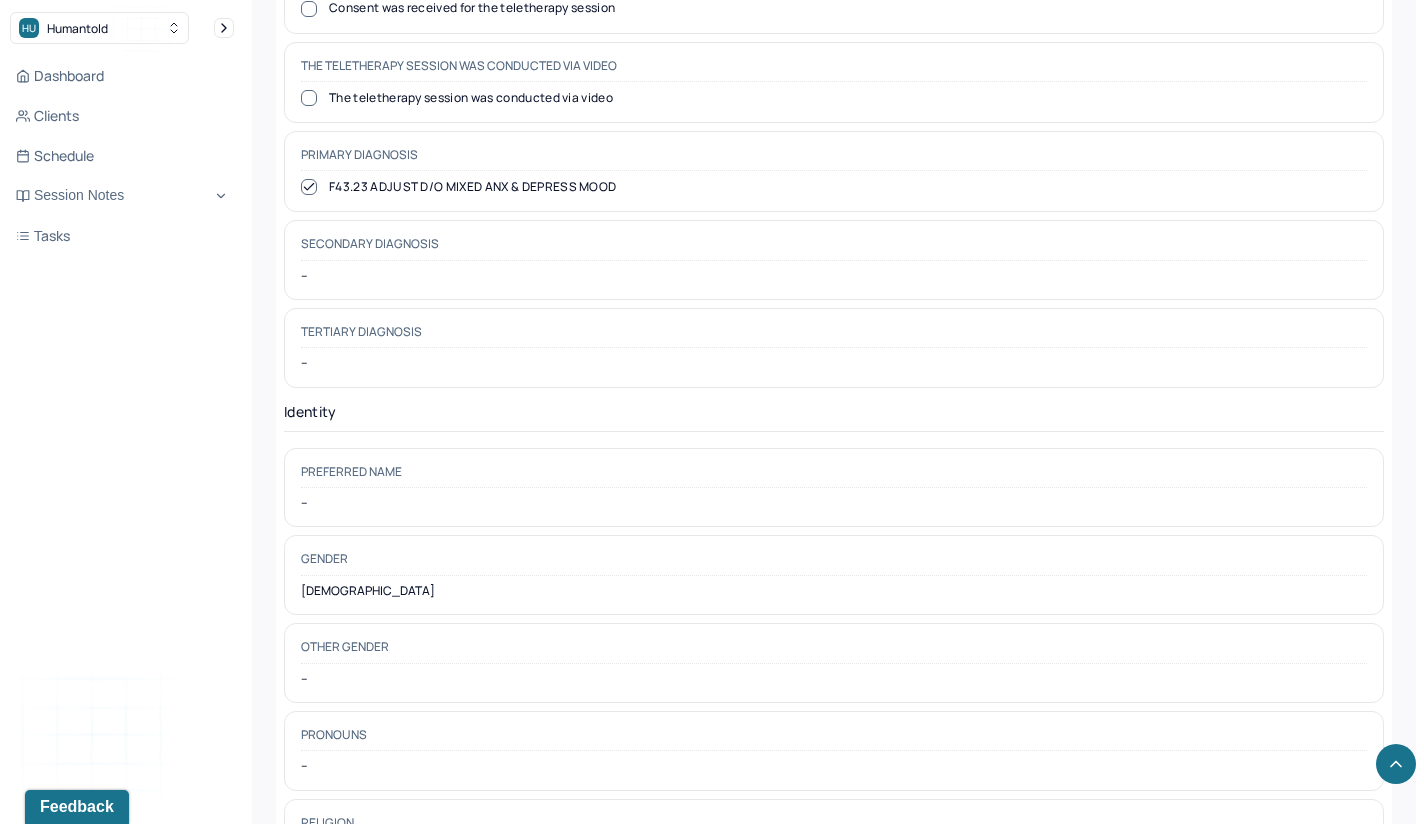 scroll, scrollTop: 0, scrollLeft: 0, axis: both 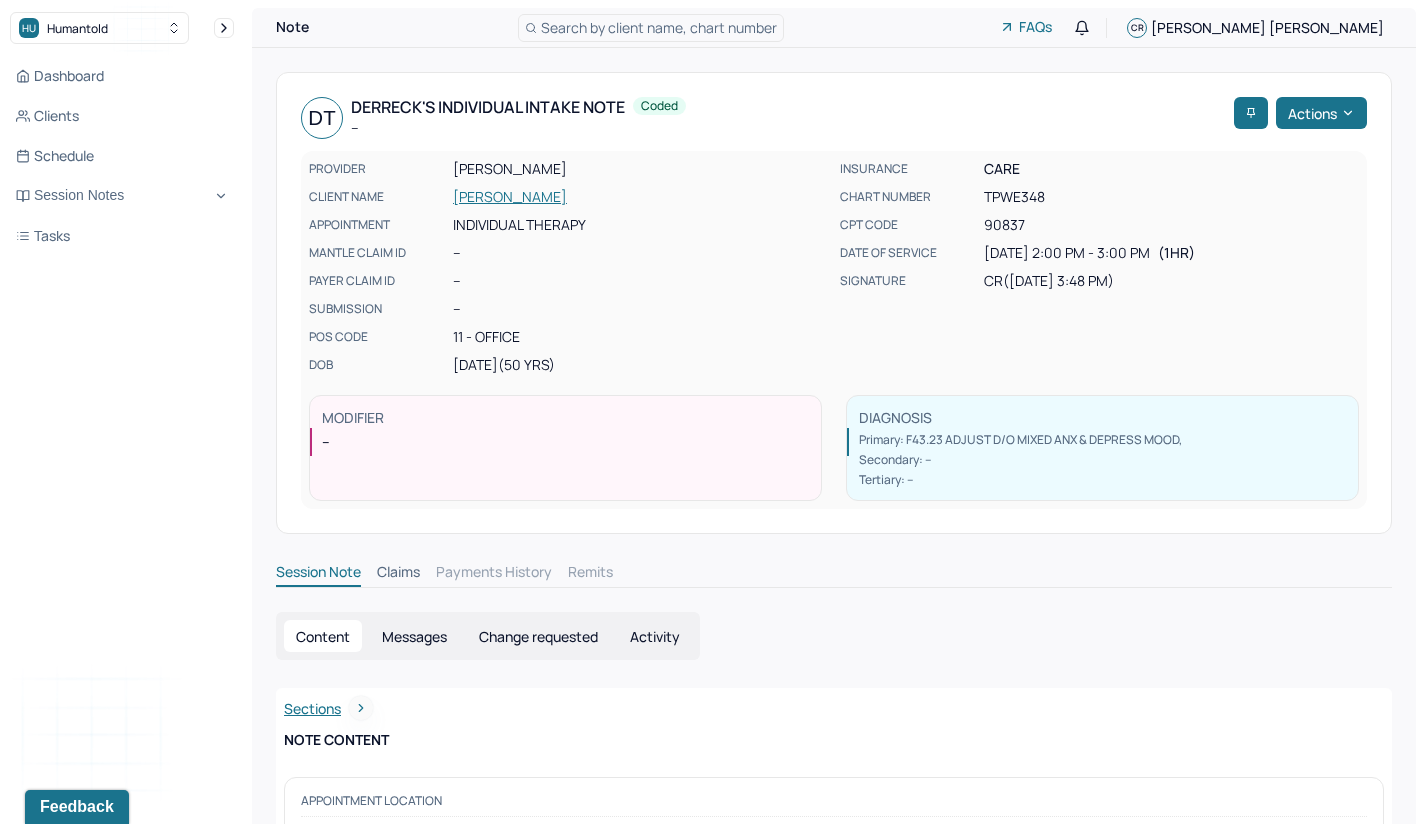 click on "PROVIDER [PERSON_NAME] CLIENT NAME [PERSON_NAME] APPOINTMENT Individual therapy   MANTLE CLAIM ID -- PAYER CLAIM ID -- SUBMISSION -- POS CODE 11 - Office DOB [DEMOGRAPHIC_DATA]  (50 Yrs)" at bounding box center [568, 267] 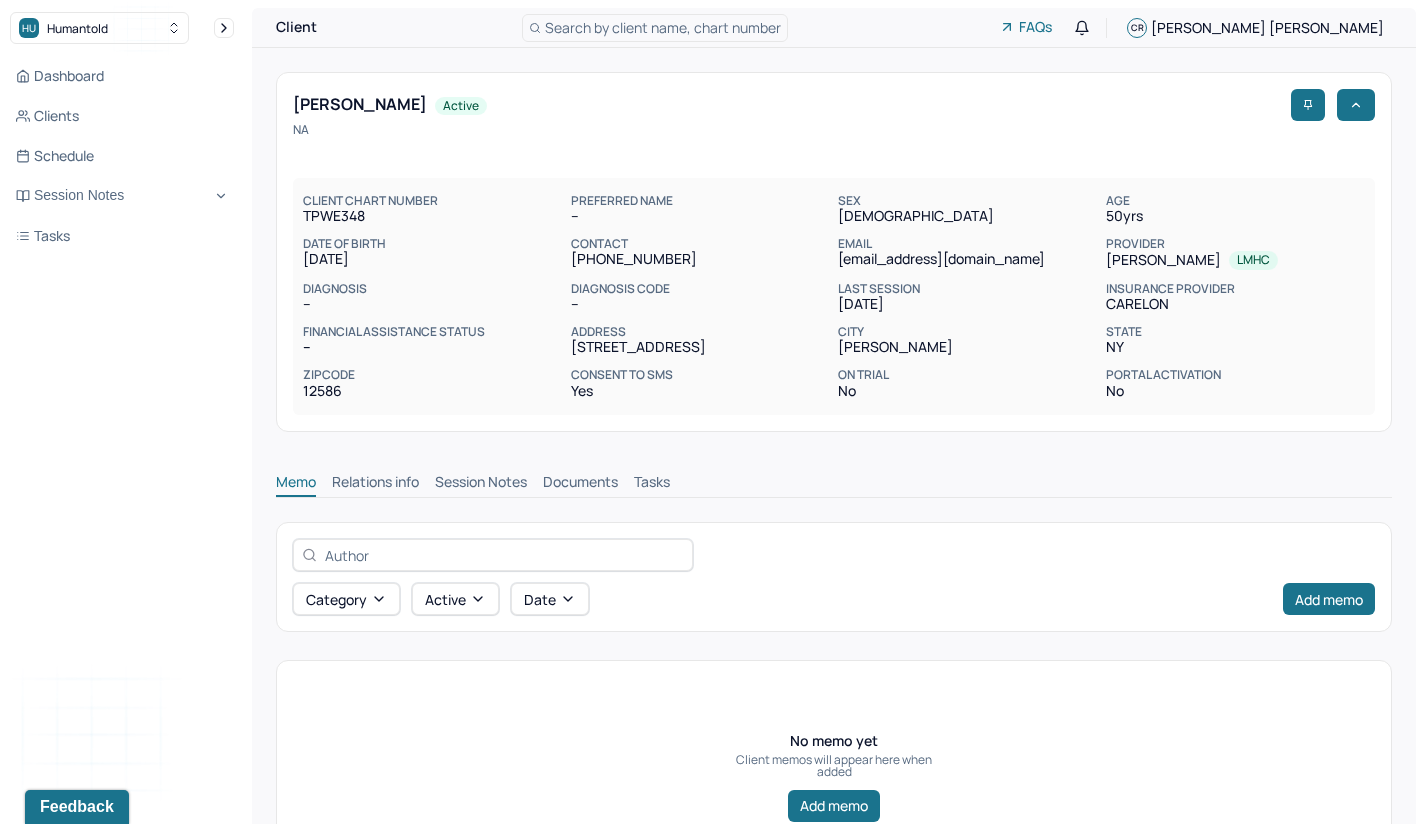 click on "Session Notes" at bounding box center [481, 484] 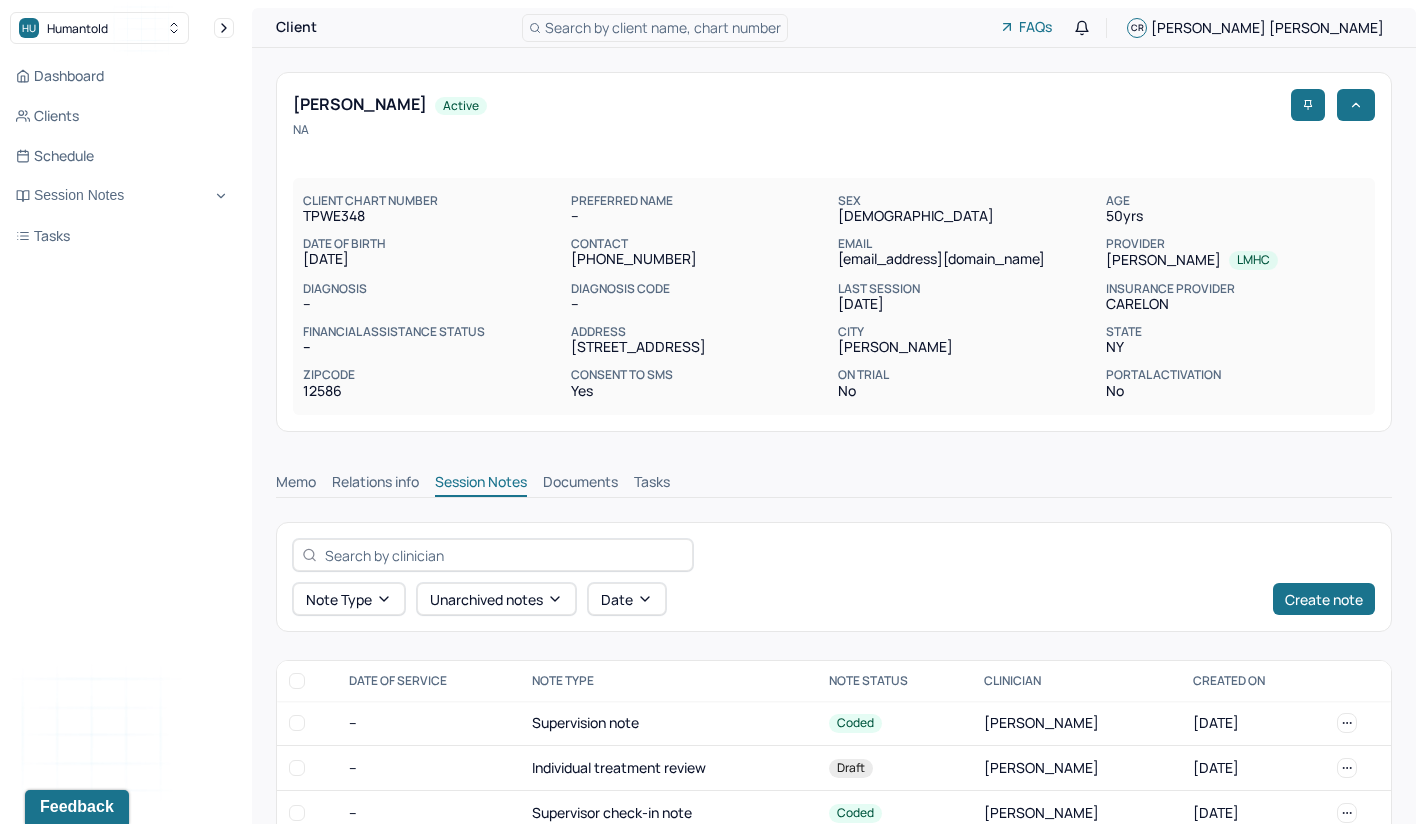 click on "Session Notes" at bounding box center [481, 484] 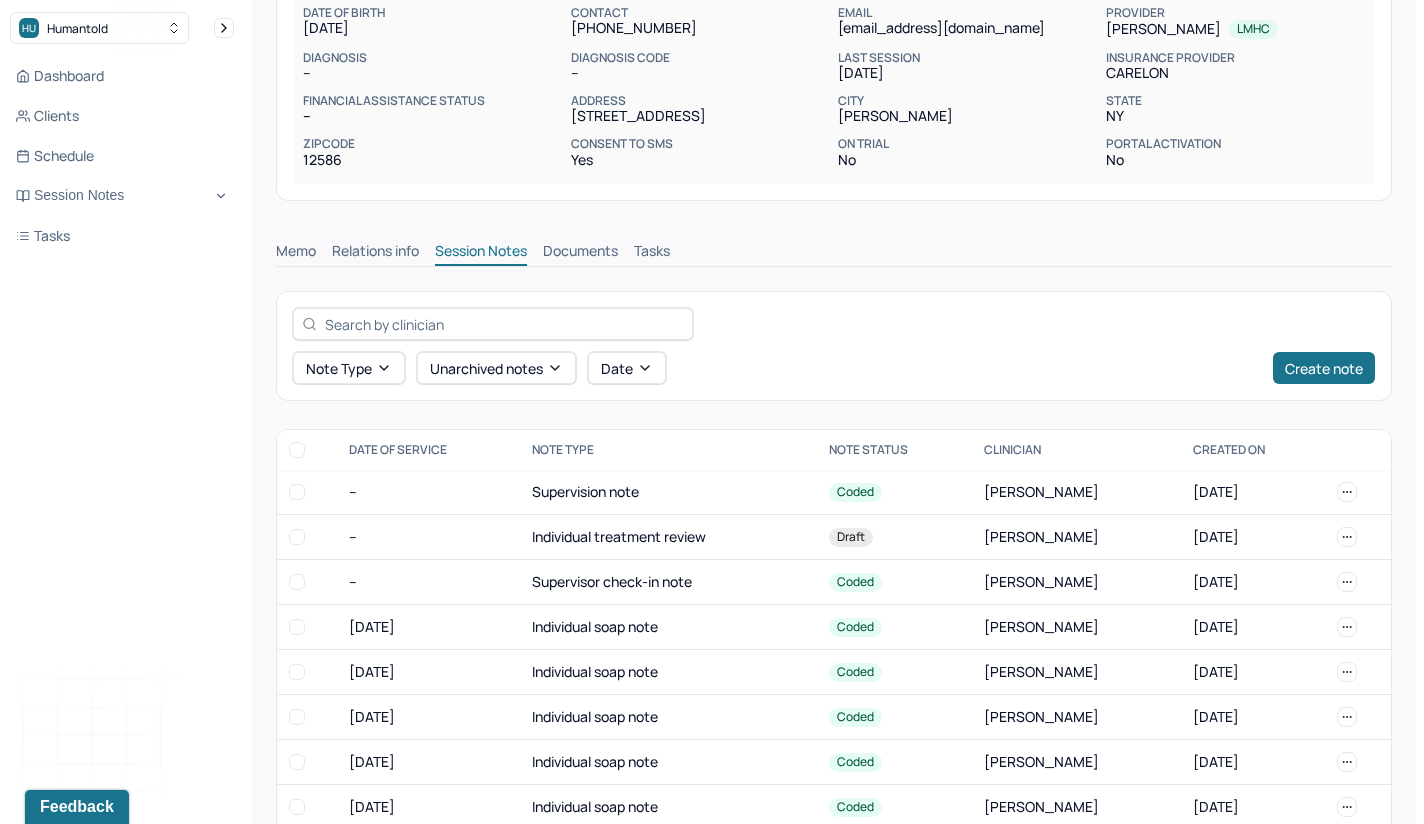scroll, scrollTop: 318, scrollLeft: 0, axis: vertical 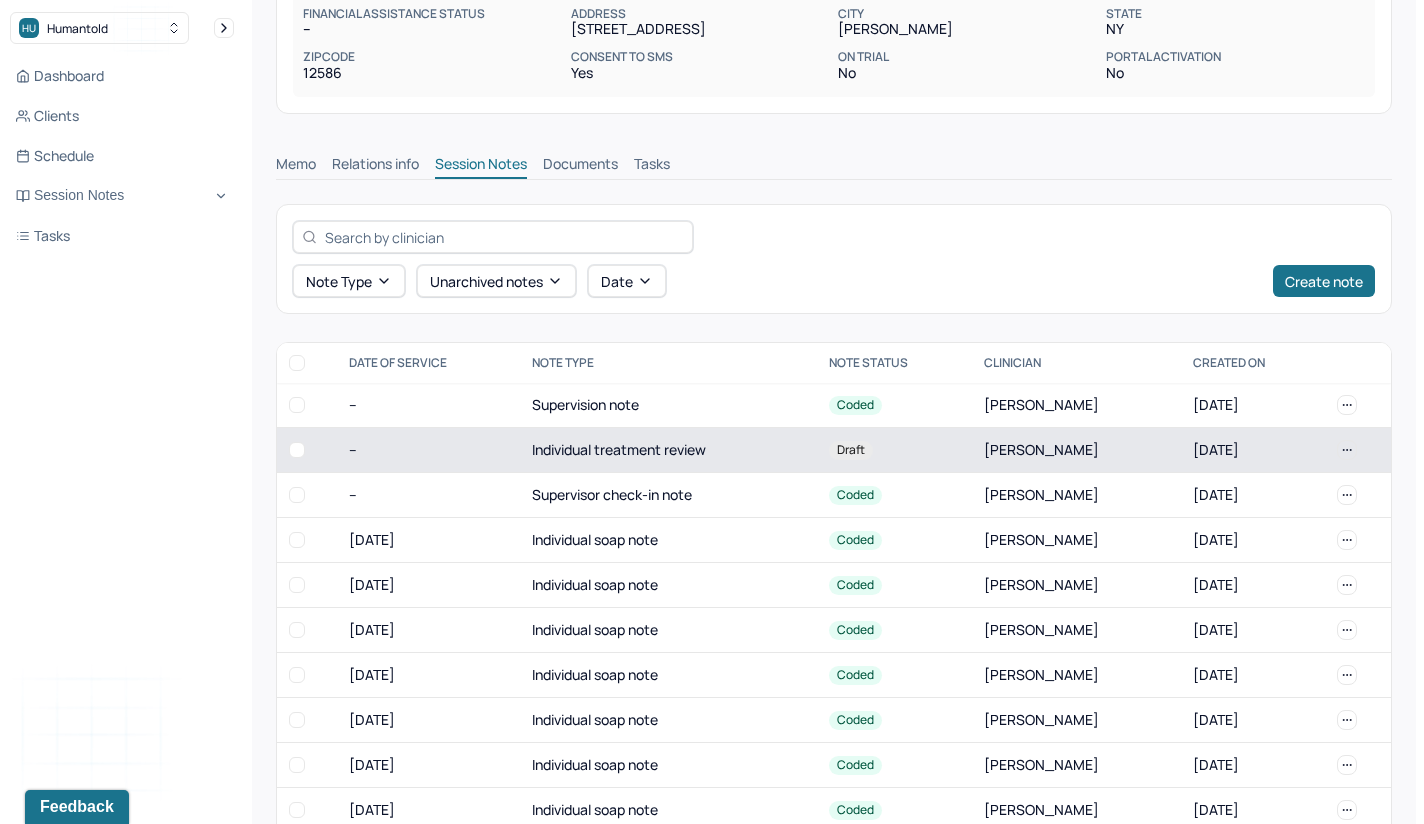 click on "Individual treatment review" at bounding box center [668, 450] 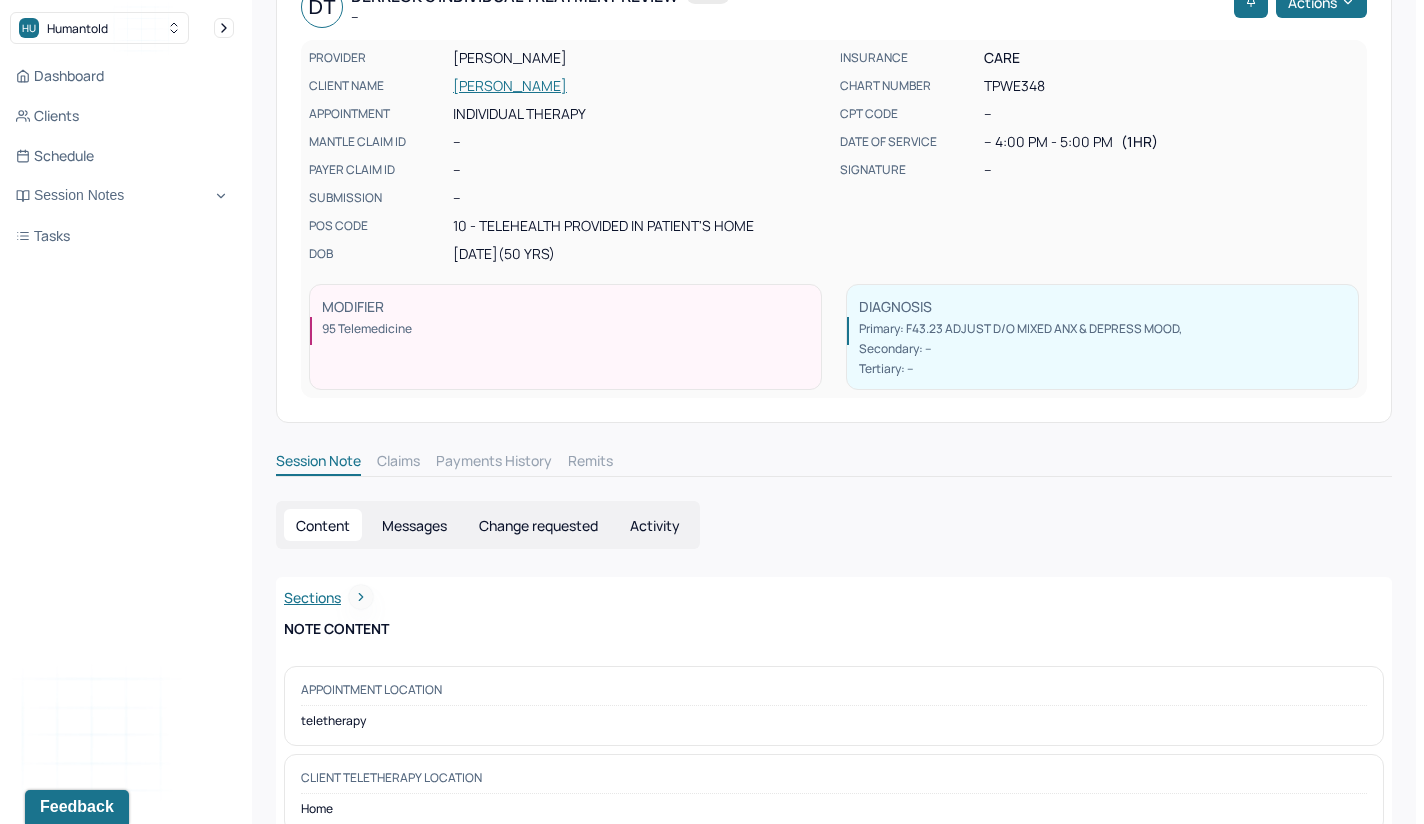 scroll, scrollTop: 0, scrollLeft: 0, axis: both 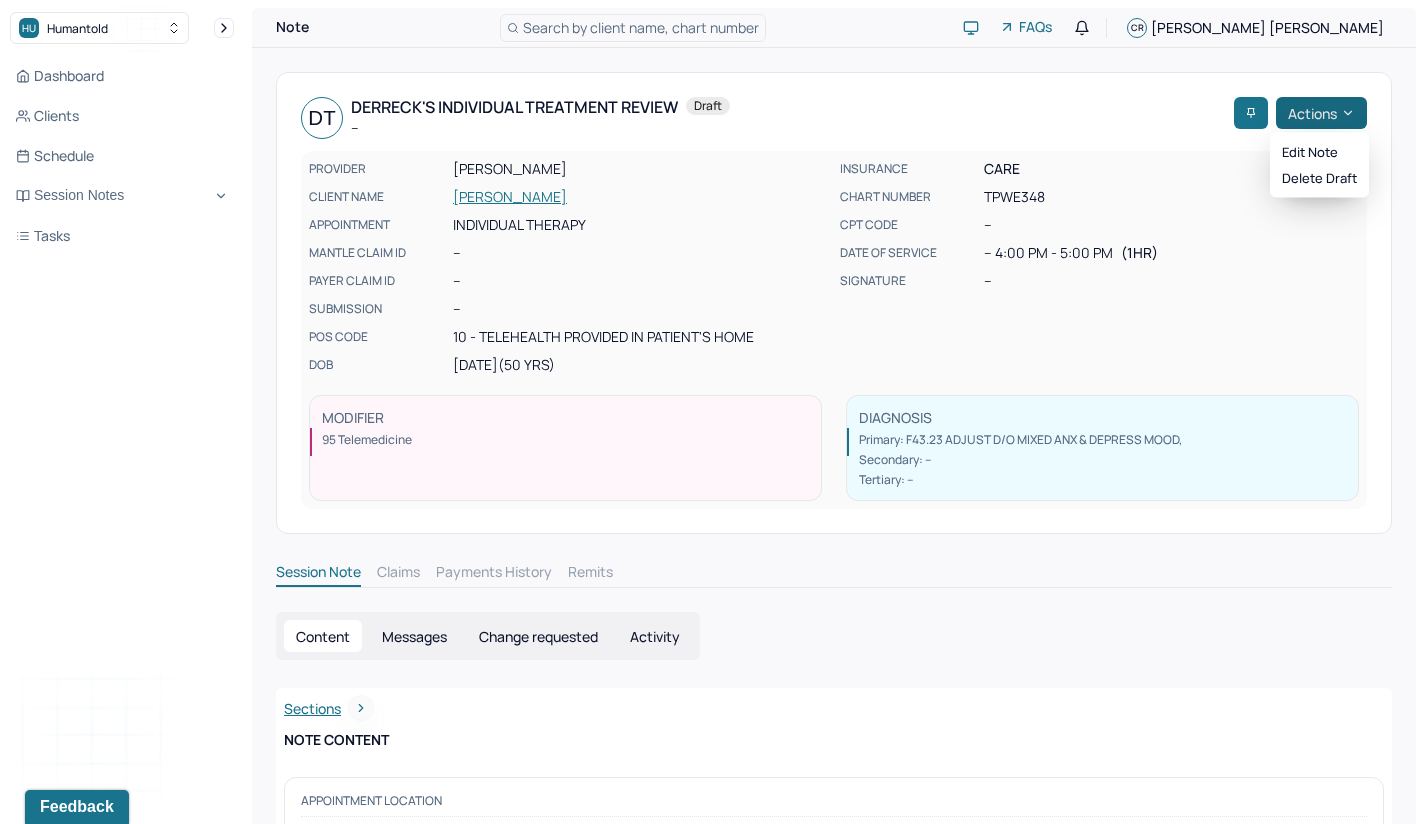 click 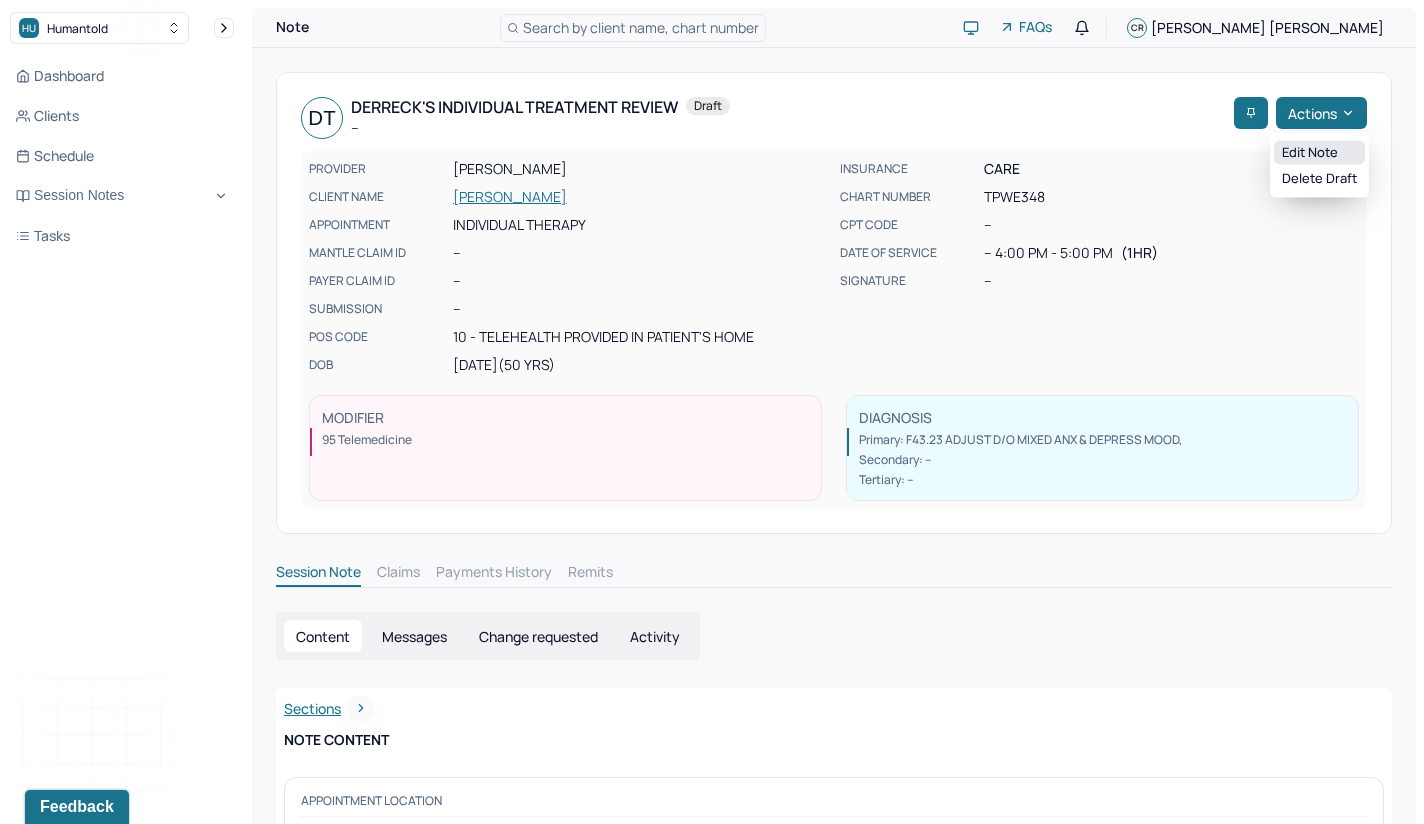 click on "Edit note" at bounding box center [1319, 153] 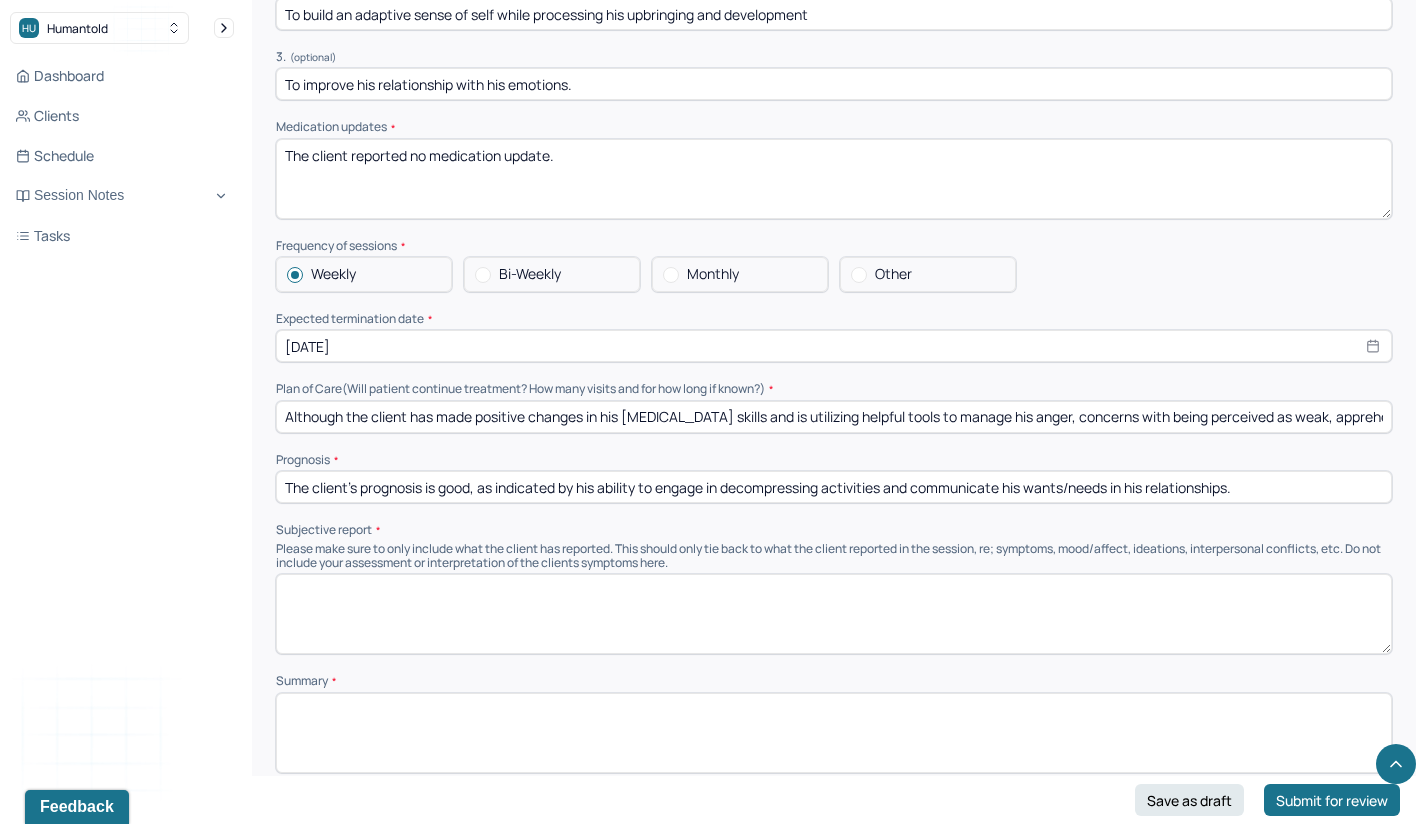 scroll, scrollTop: 4311, scrollLeft: 0, axis: vertical 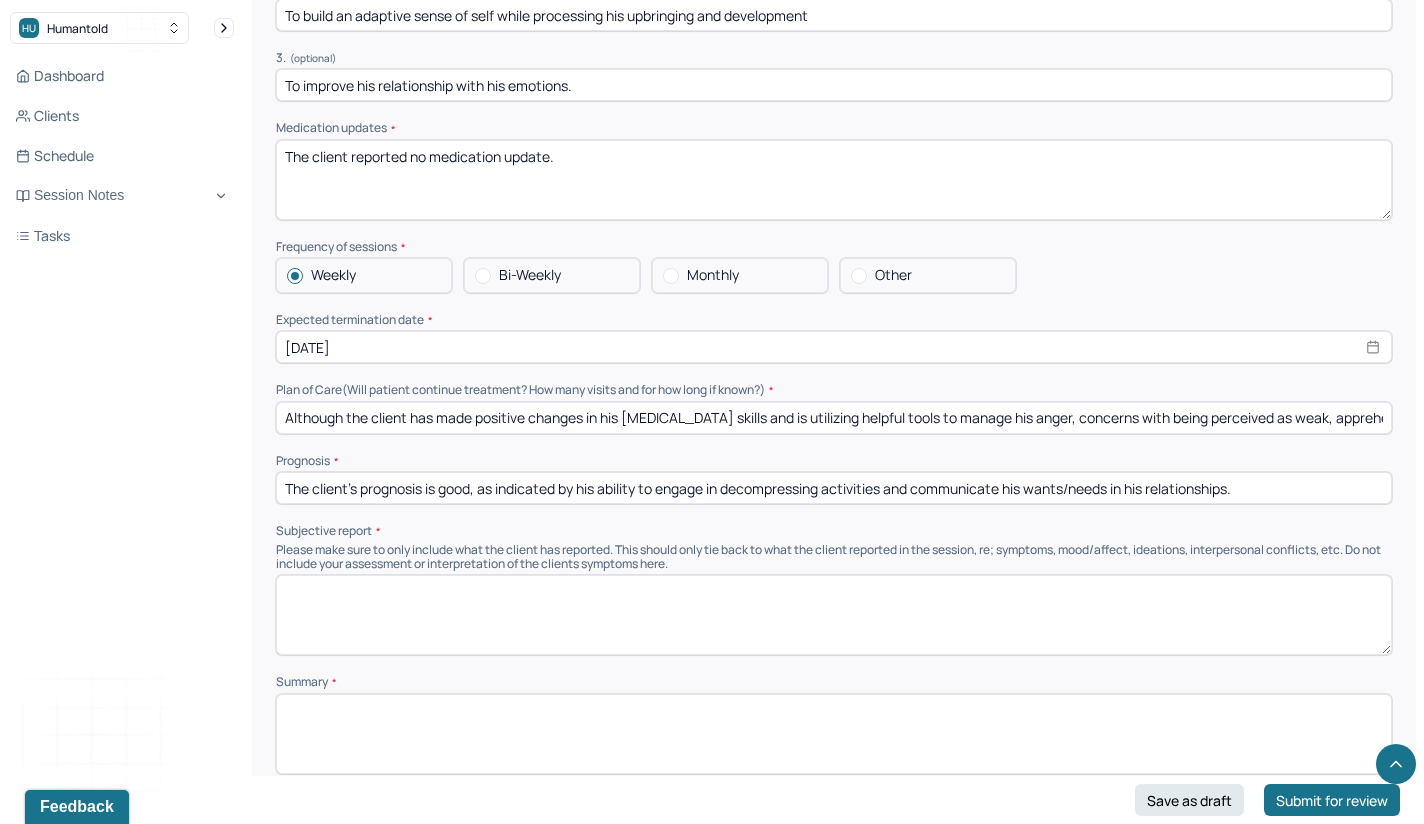 click at bounding box center [834, 615] 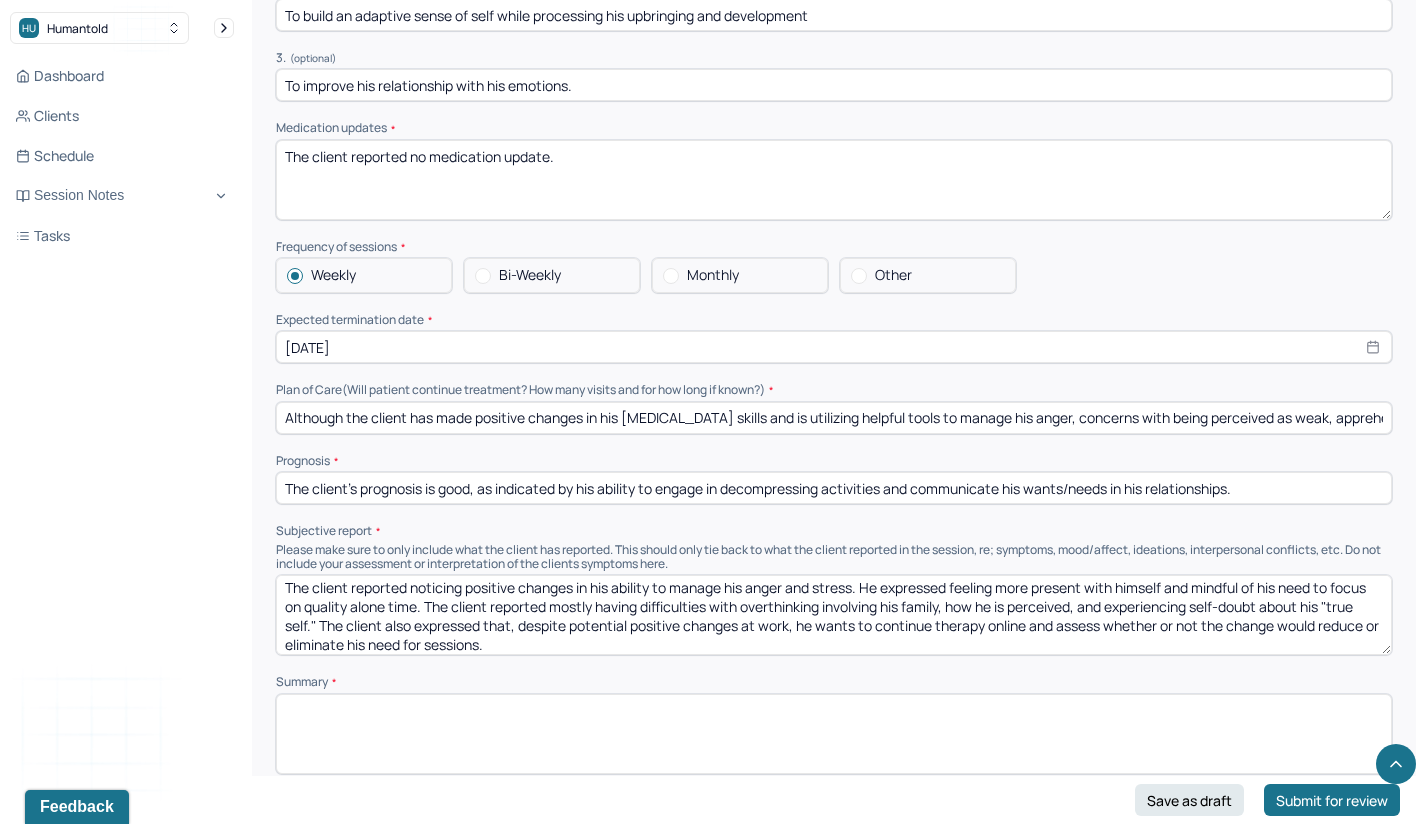 scroll, scrollTop: 0, scrollLeft: 0, axis: both 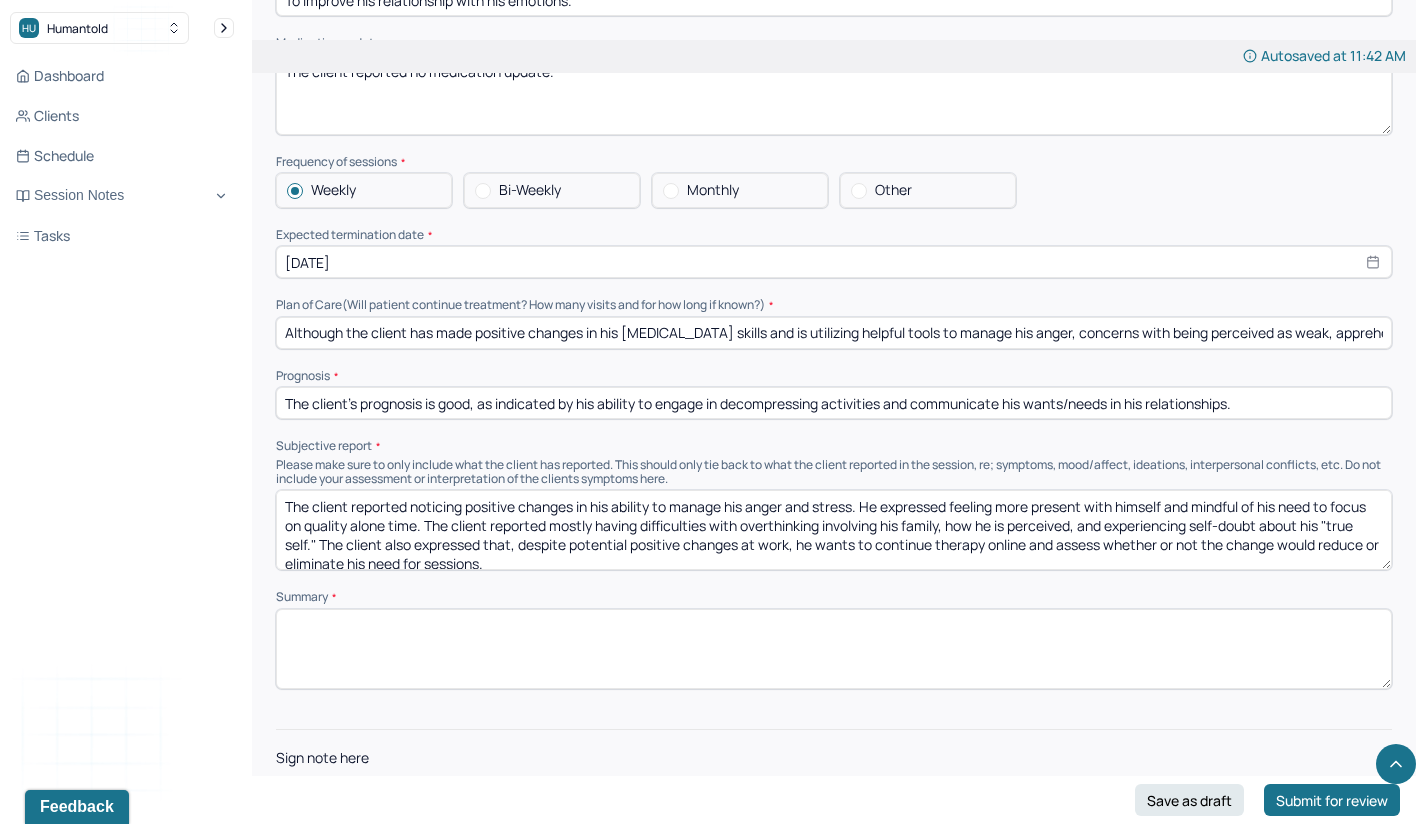 type on "The client reported noticing positive changes in his ability to manage his anger and stress. He expressed feeling more present with himself and mindful of his need to focus on quality alone time. The client reported mostly having difficulties with overthinking involving his family, how he is perceived, and experiencing self-doubt about his "true self." The client also expressed that, despite potential positive changes at work, he wants to continue therapy online and assess whether or not the change would reduce or eliminate his need for sessions." 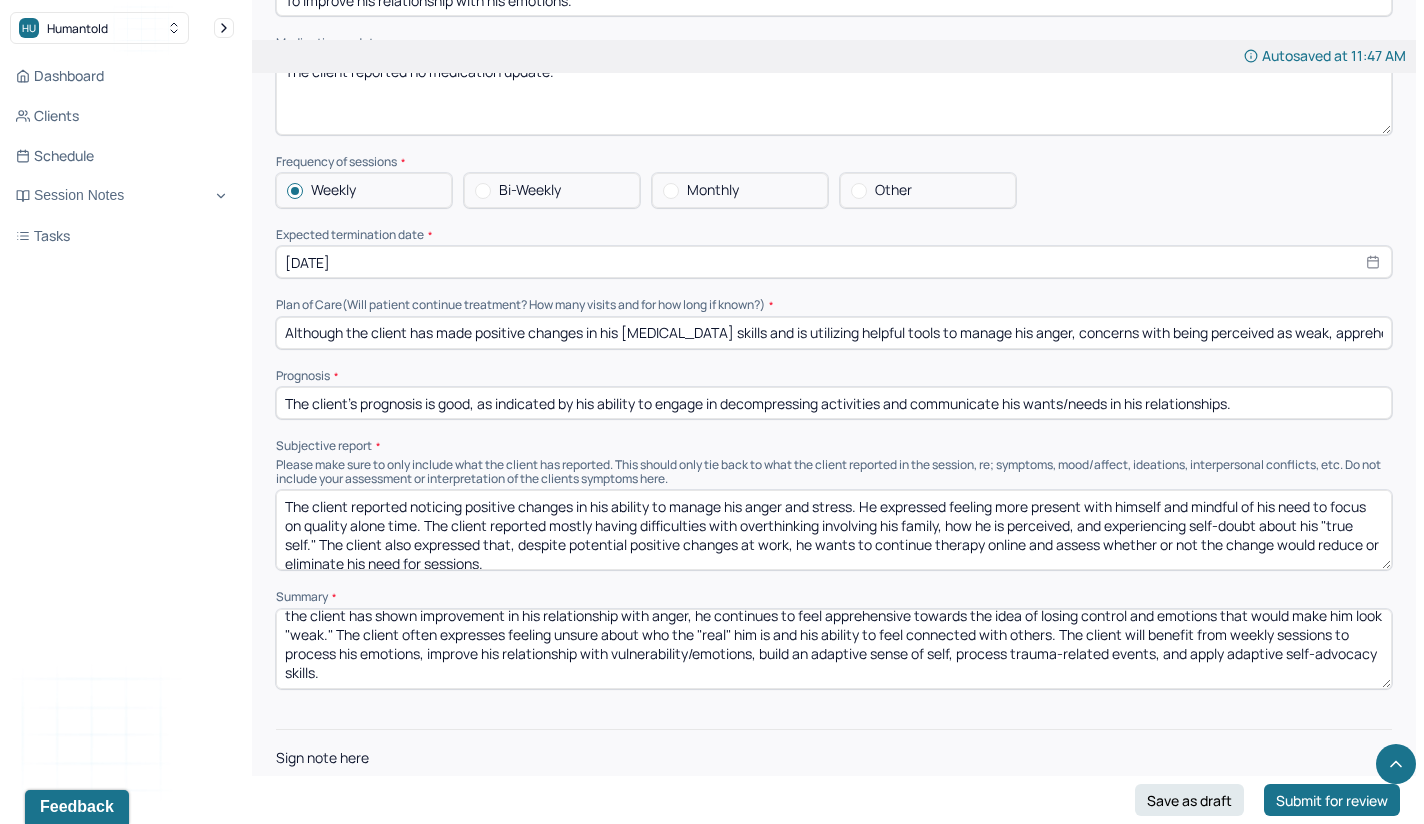 scroll, scrollTop: 28, scrollLeft: 0, axis: vertical 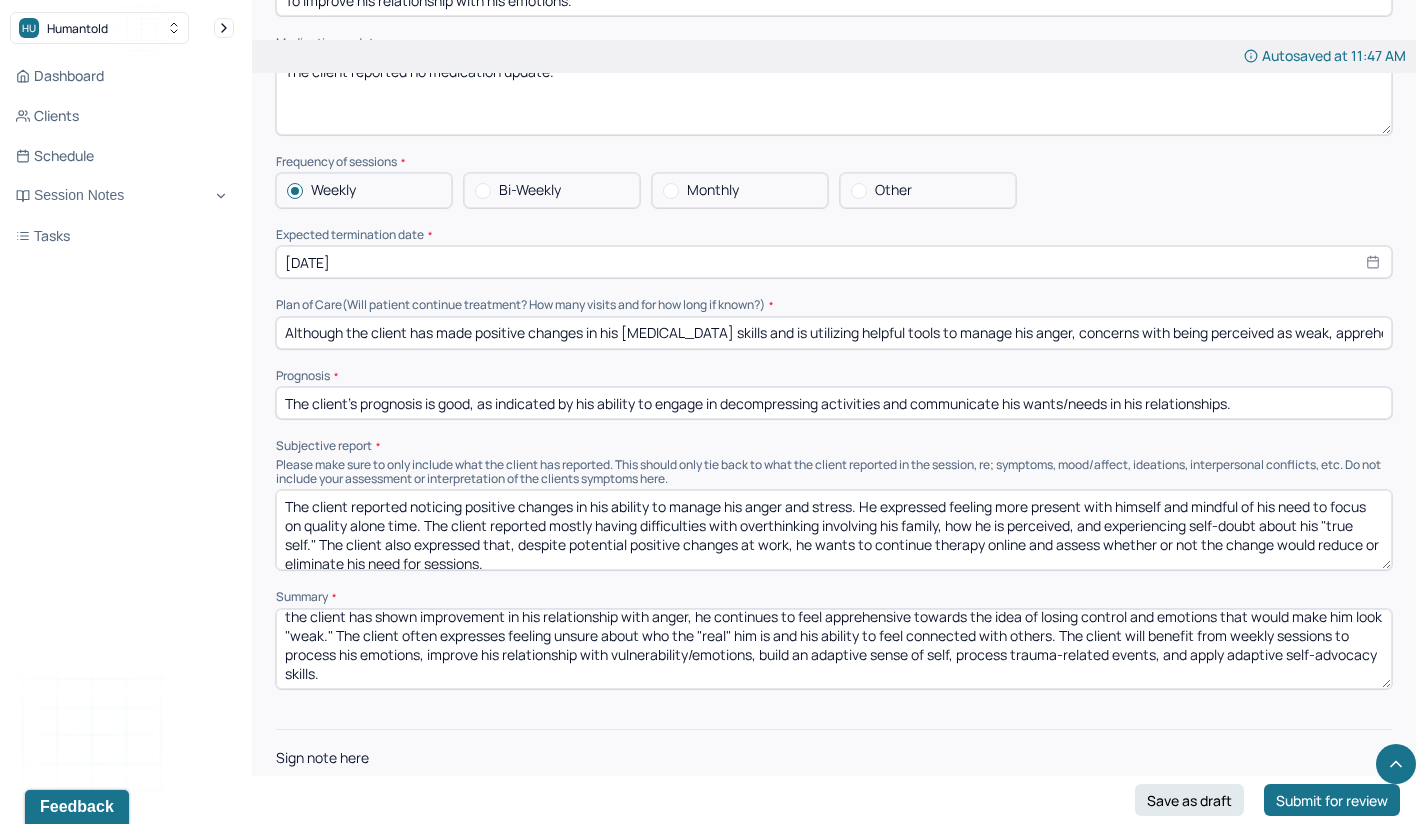 type on "The client has made positive changes in his ability to utilize helpful coping skills, engaging in [MEDICAL_DATA] skills, and improving his ability to manage his anger. Although the client has shown improvement in his relationship with anger, he continues to feel apprehensive towards the idea of losing control and emotions that would make him look "weak." The client often expresses feeling unsure about who the "real" him is and his ability to feel connected with others. The client will benefit from weekly sessions to process his emotions, improve his relationship with vulnerability/emotions, build an adaptive sense of self, process trauma-related events, and apply adaptive self-advocacy skills." 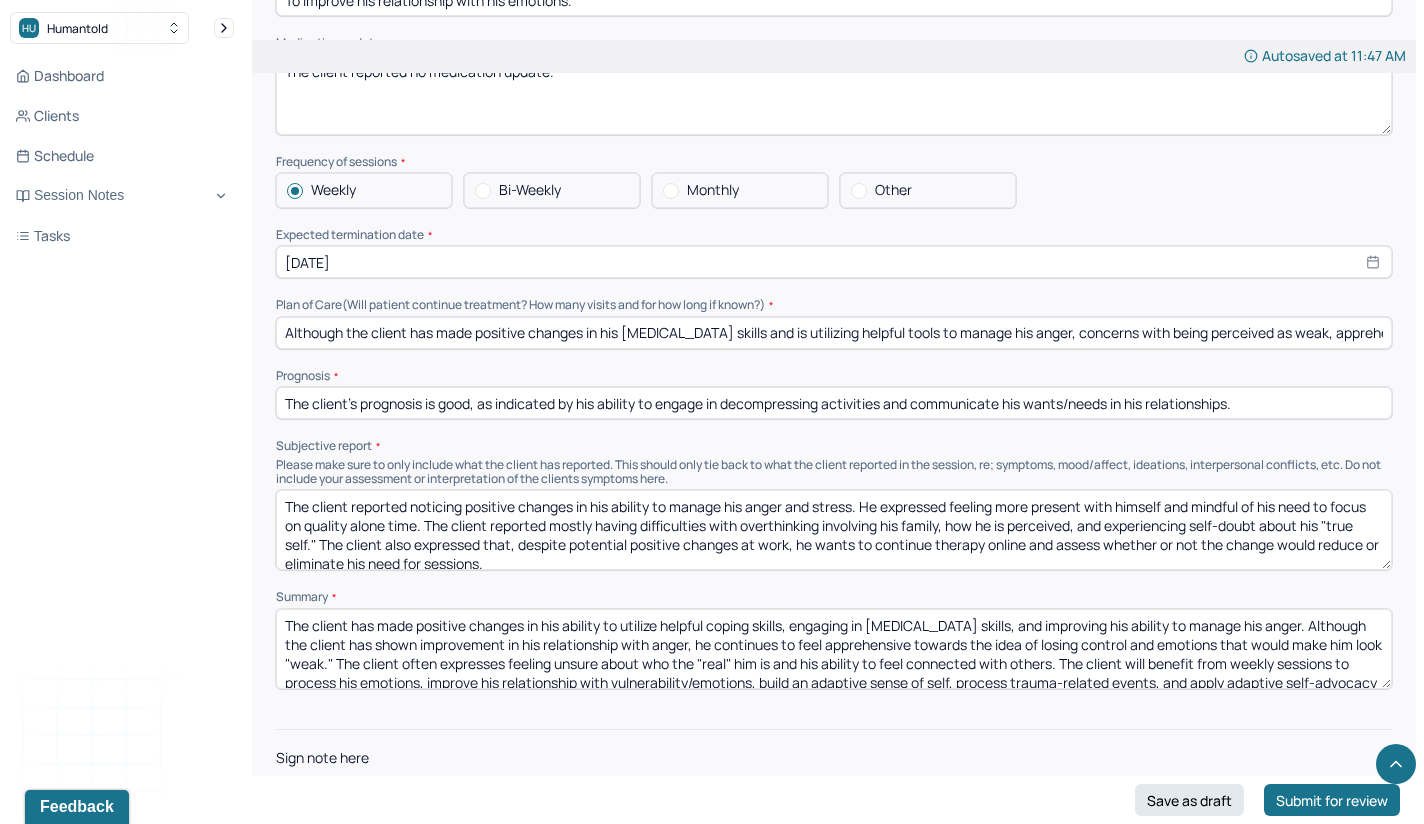 scroll, scrollTop: 0, scrollLeft: 0, axis: both 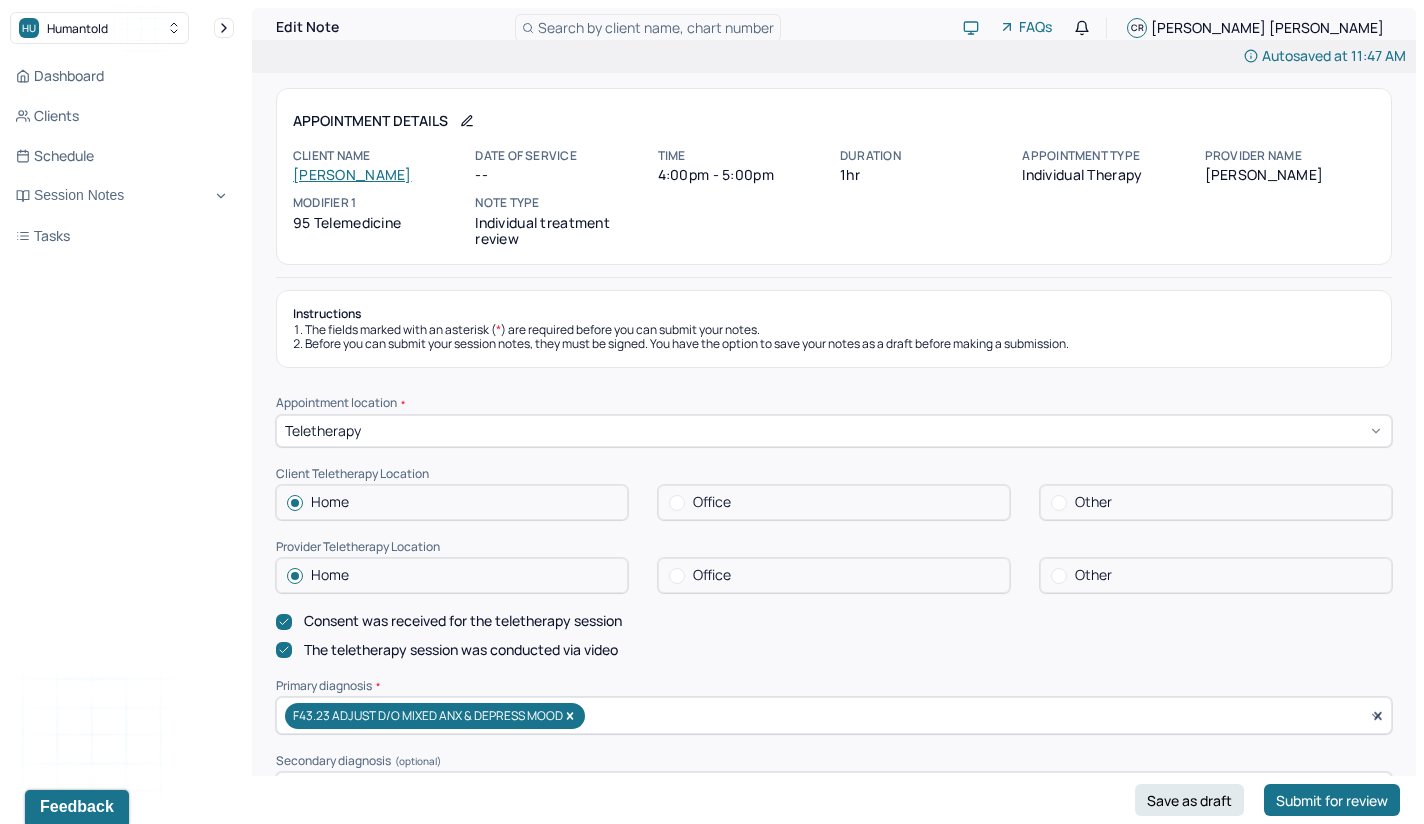 type on "cr" 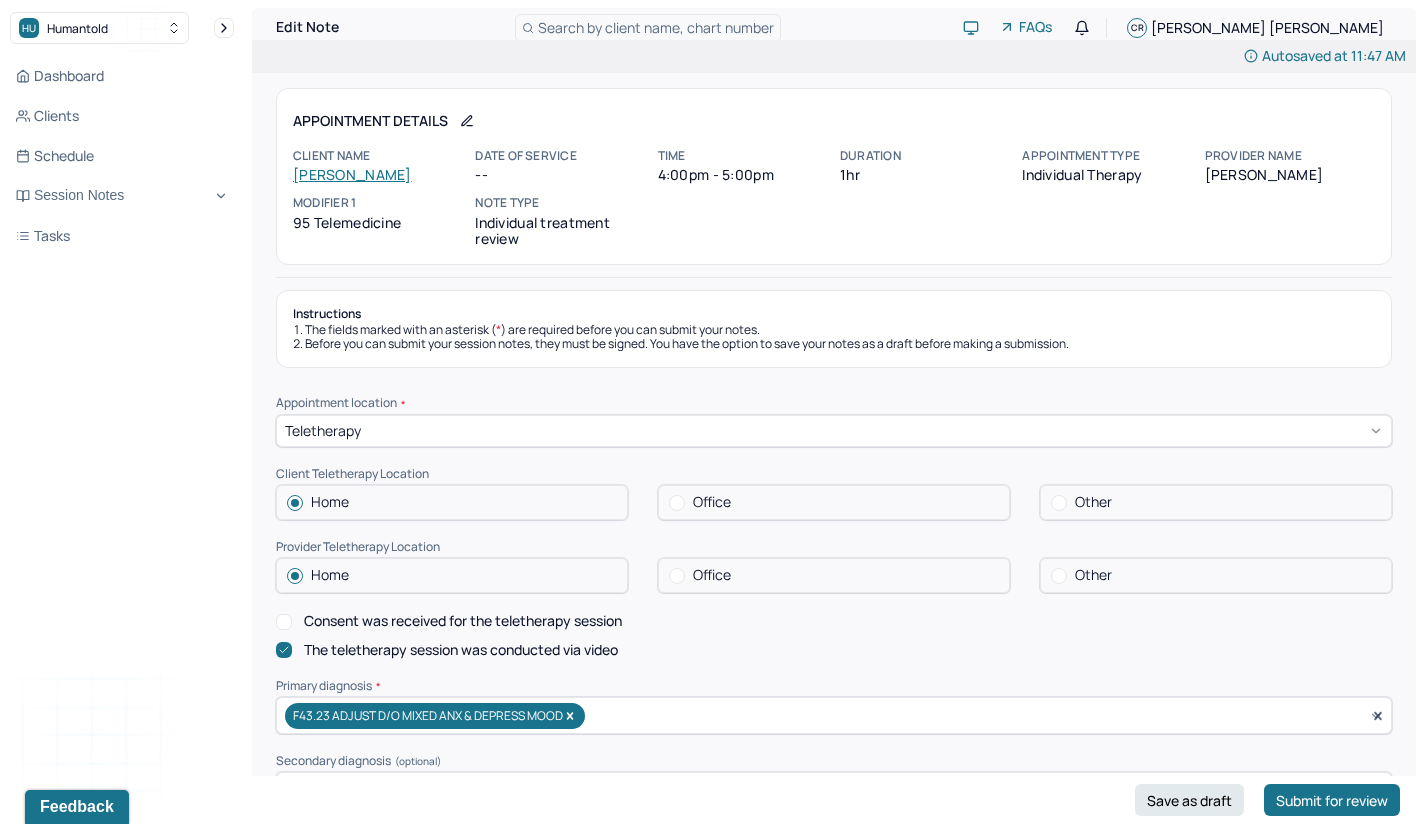 click on "The teletherapy session was conducted via video" at bounding box center [461, 650] 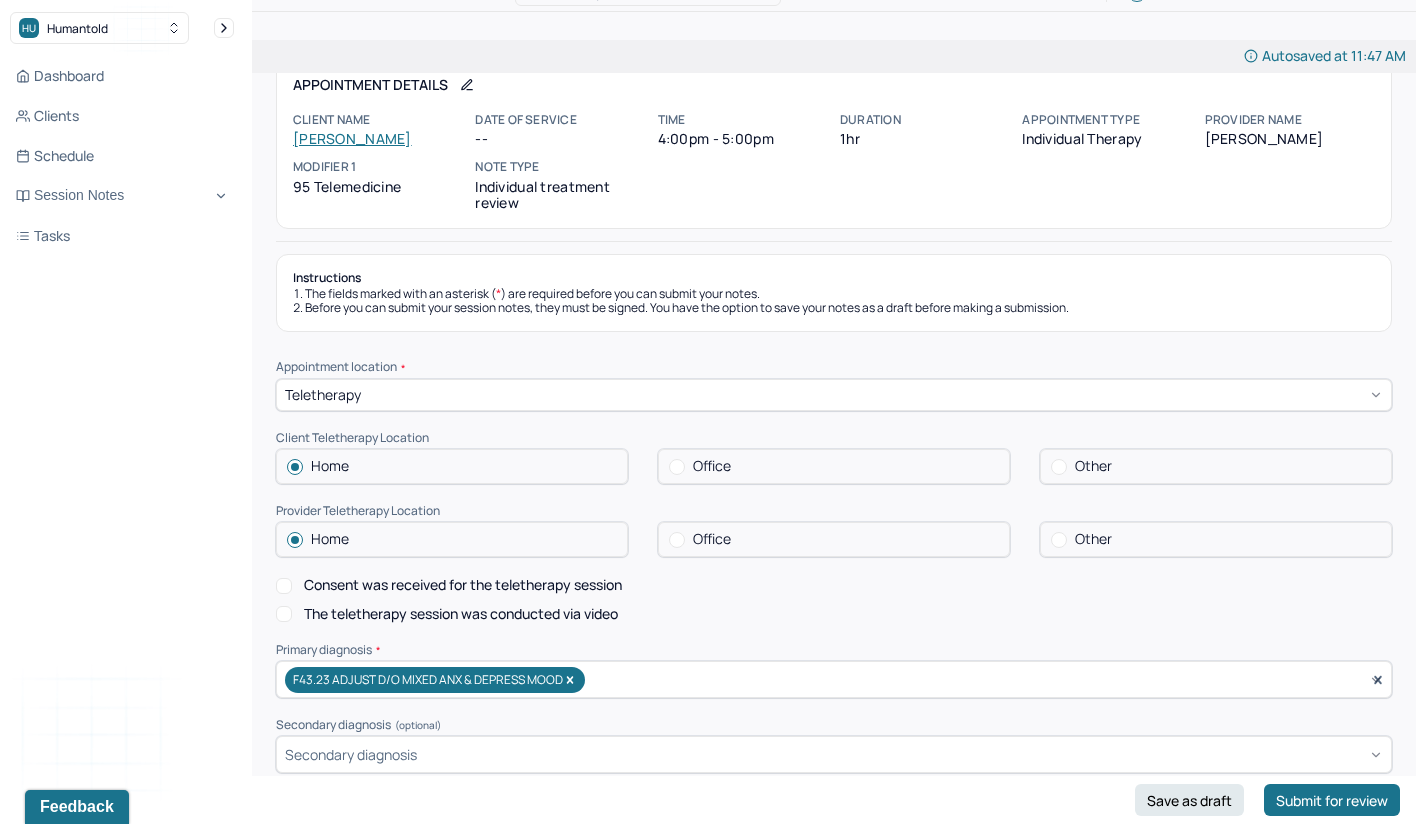 scroll, scrollTop: 38, scrollLeft: 0, axis: vertical 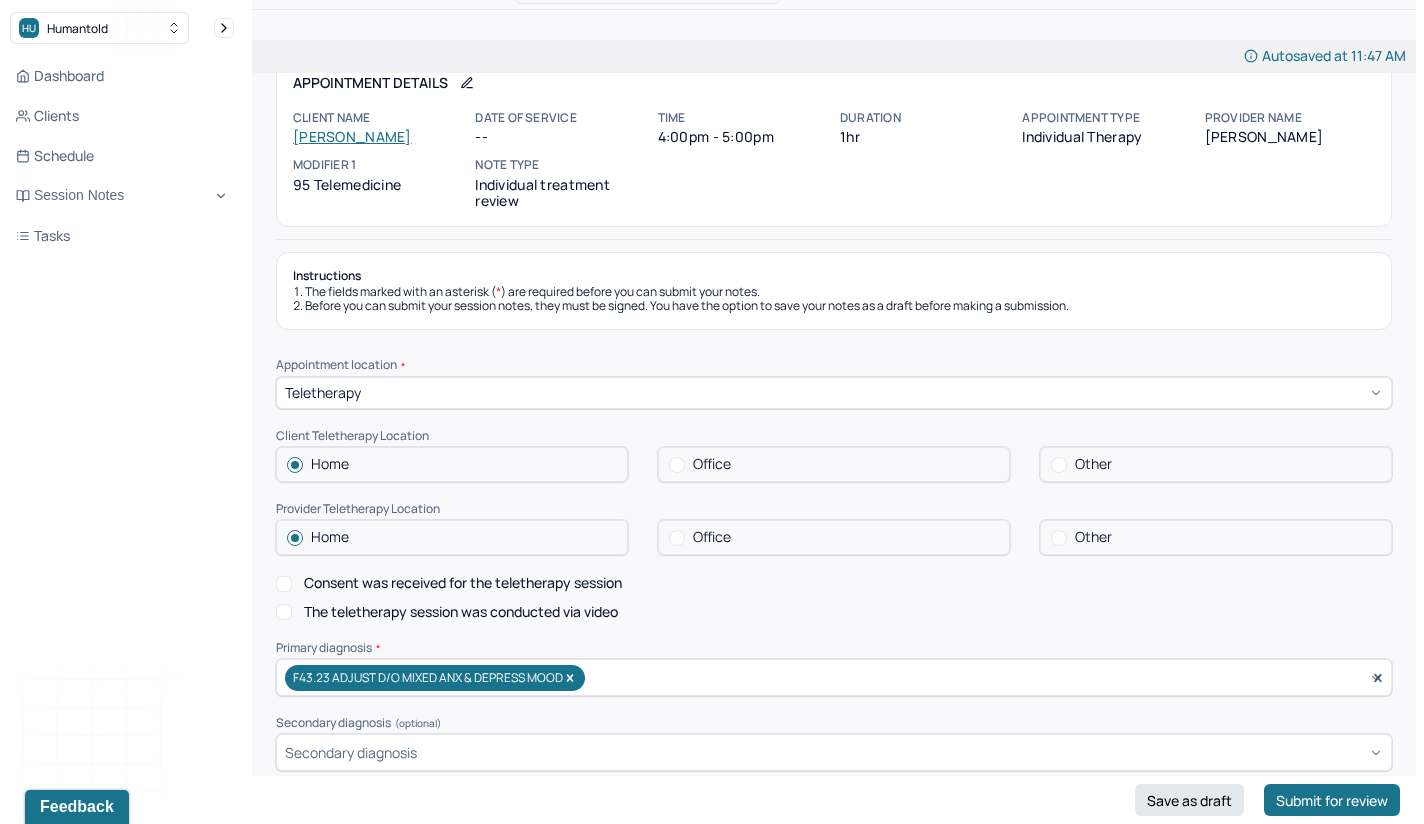 click on "Home" at bounding box center (452, 537) 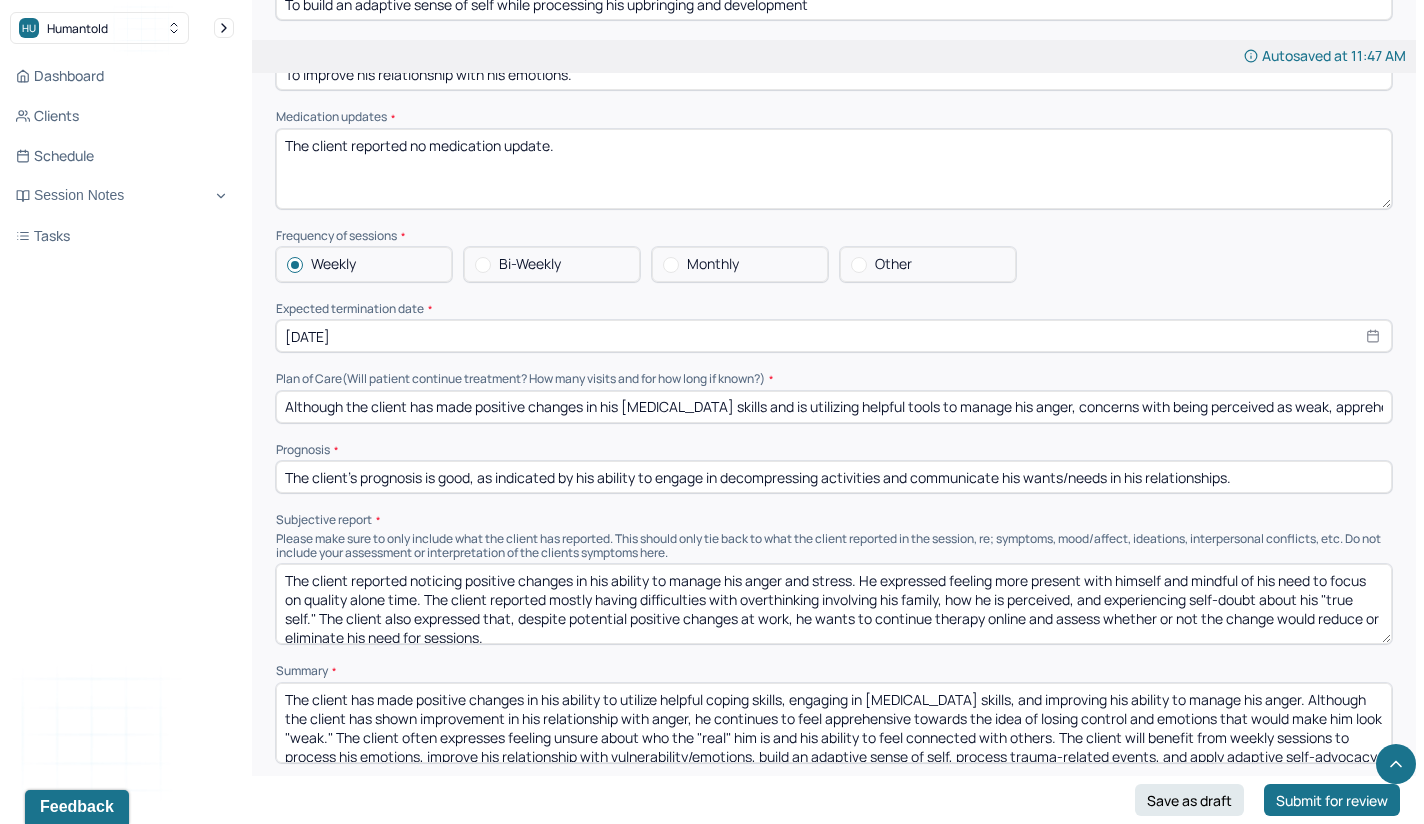 scroll, scrollTop: 4396, scrollLeft: 0, axis: vertical 